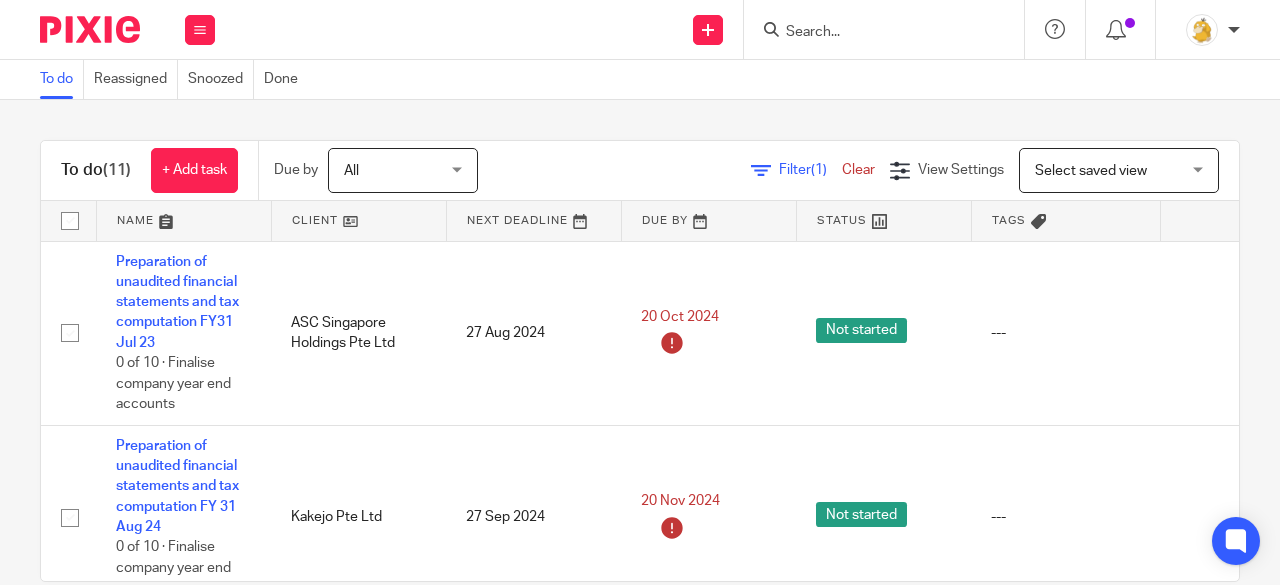 scroll, scrollTop: 0, scrollLeft: 0, axis: both 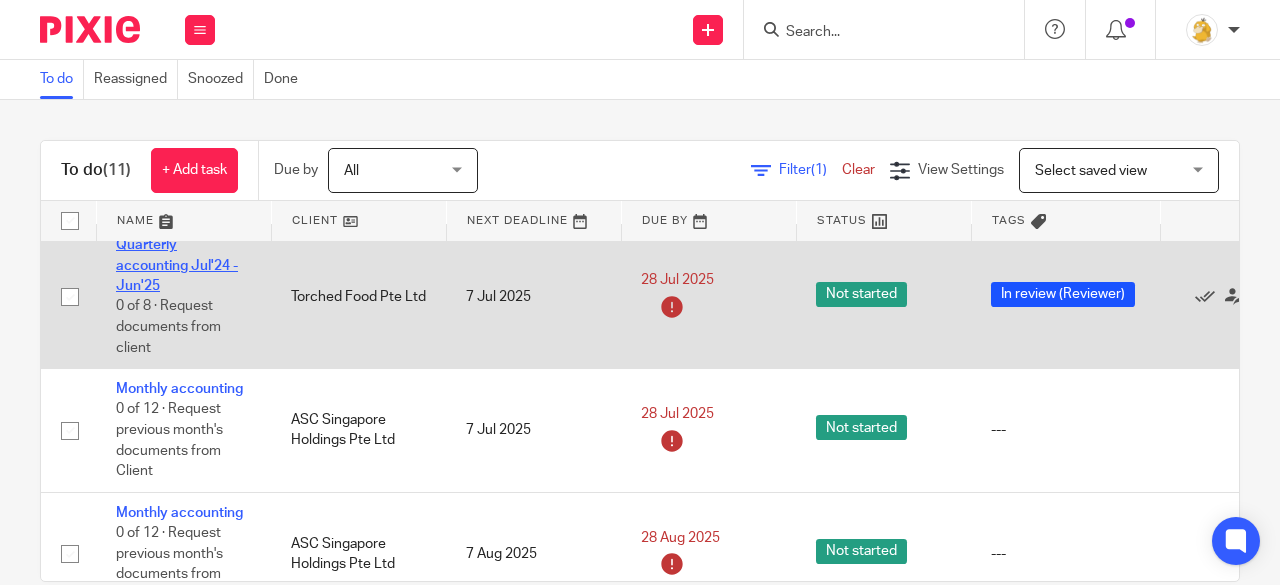 click on "Quarterly accounting Jul'24 - Jun'25" at bounding box center [177, 265] 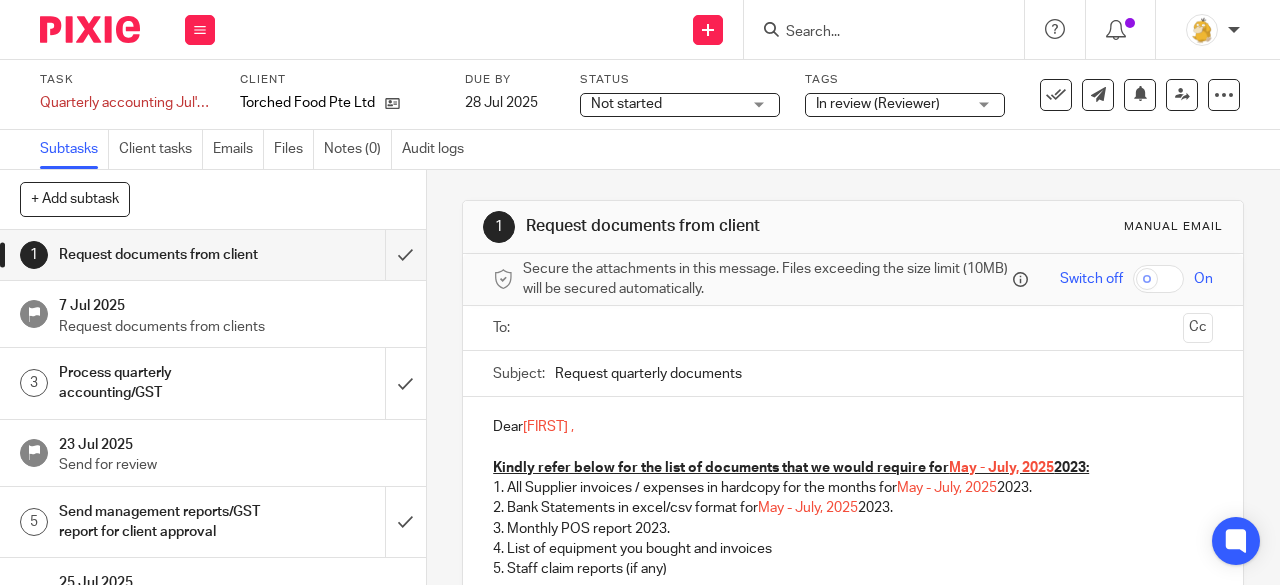 scroll, scrollTop: 0, scrollLeft: 0, axis: both 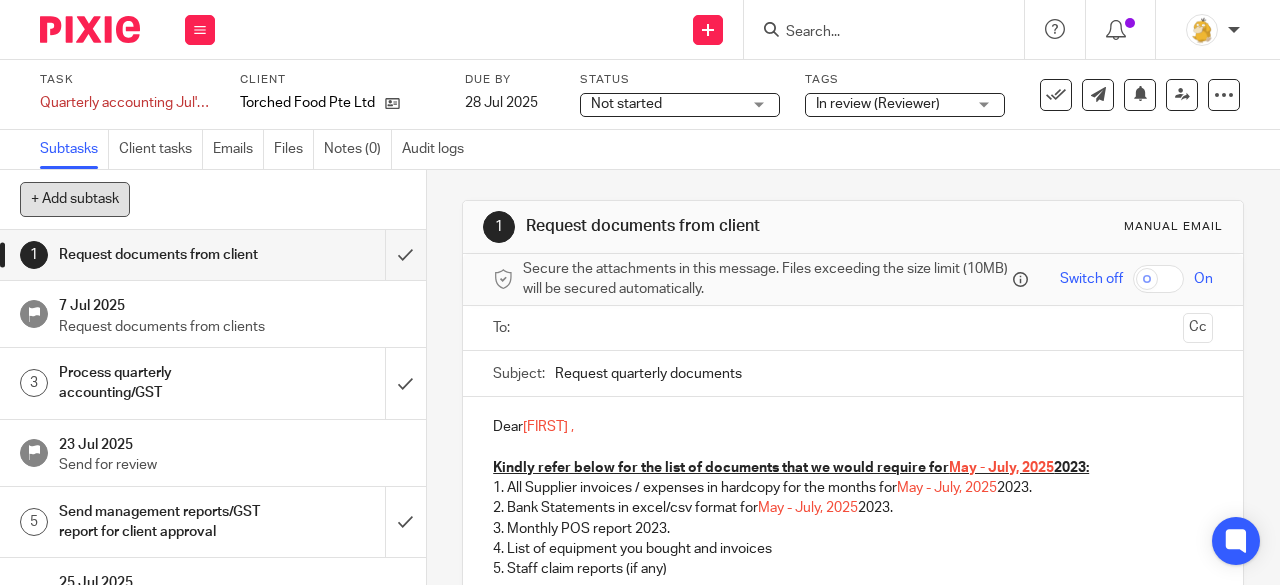 click on "+ Add subtask" at bounding box center [75, 199] 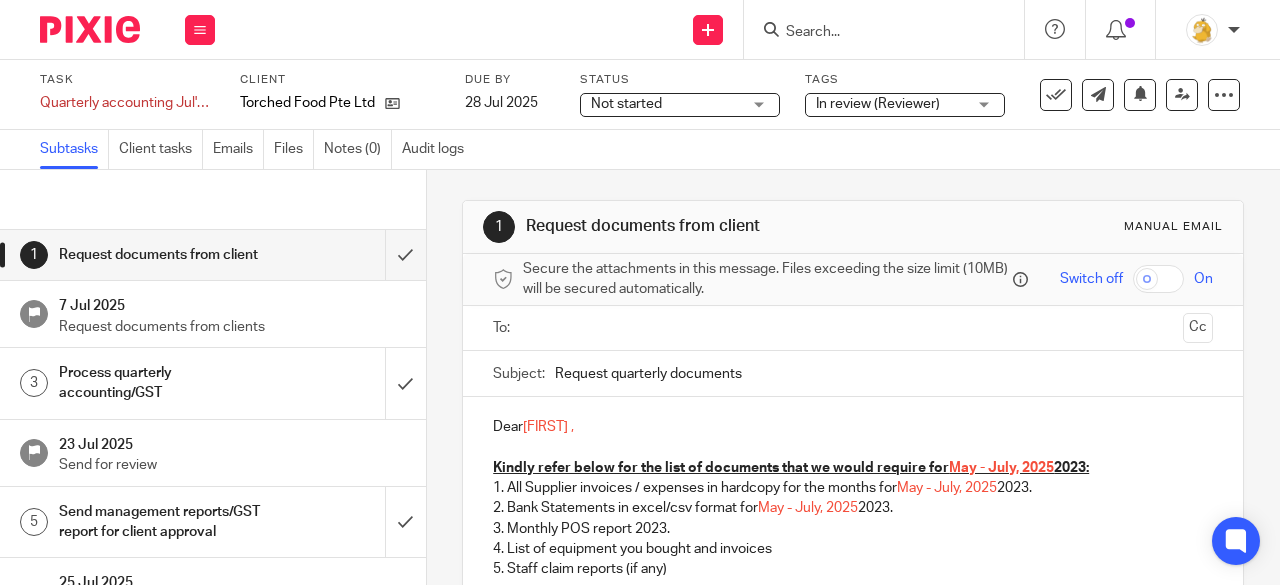 scroll, scrollTop: 0, scrollLeft: 0, axis: both 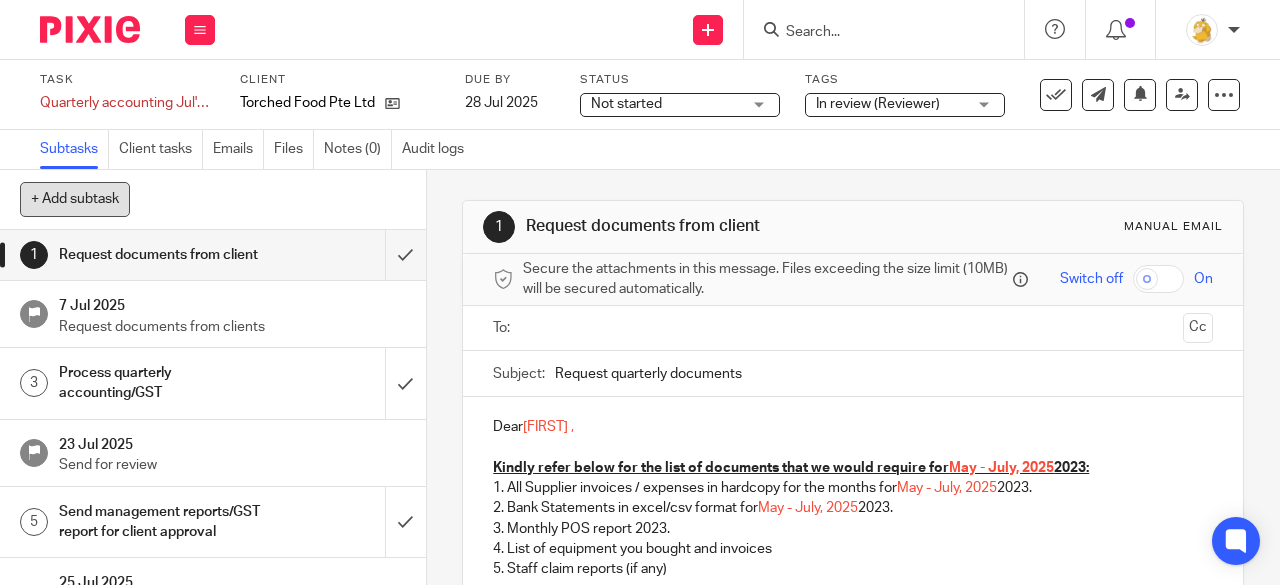 click on "+ Add subtask" at bounding box center [75, 199] 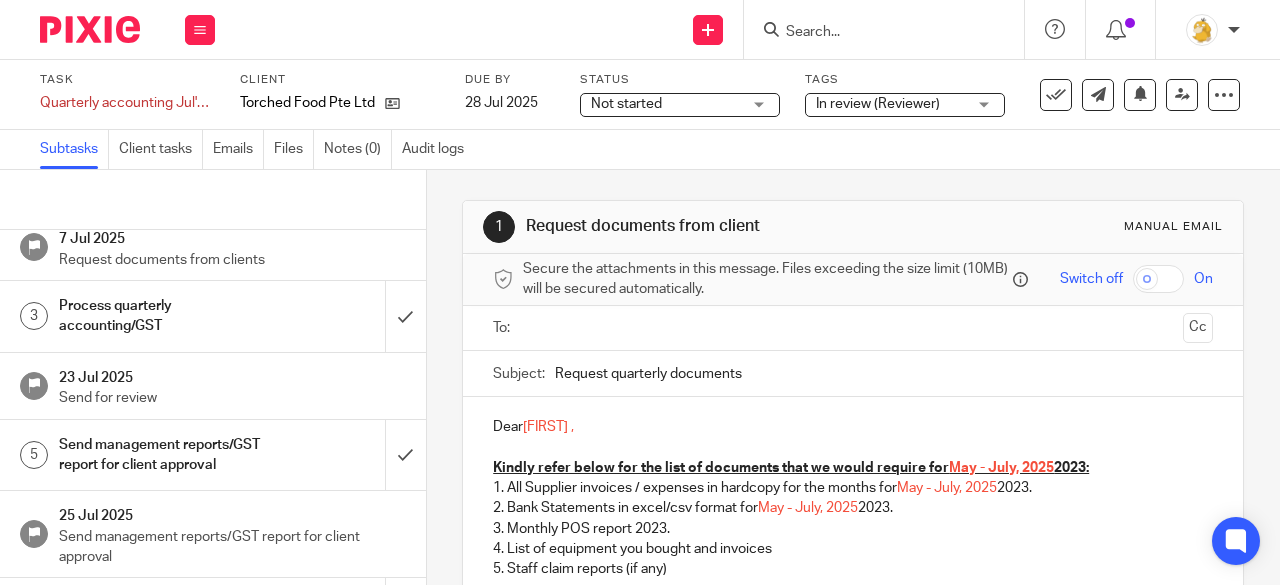 scroll, scrollTop: 0, scrollLeft: 0, axis: both 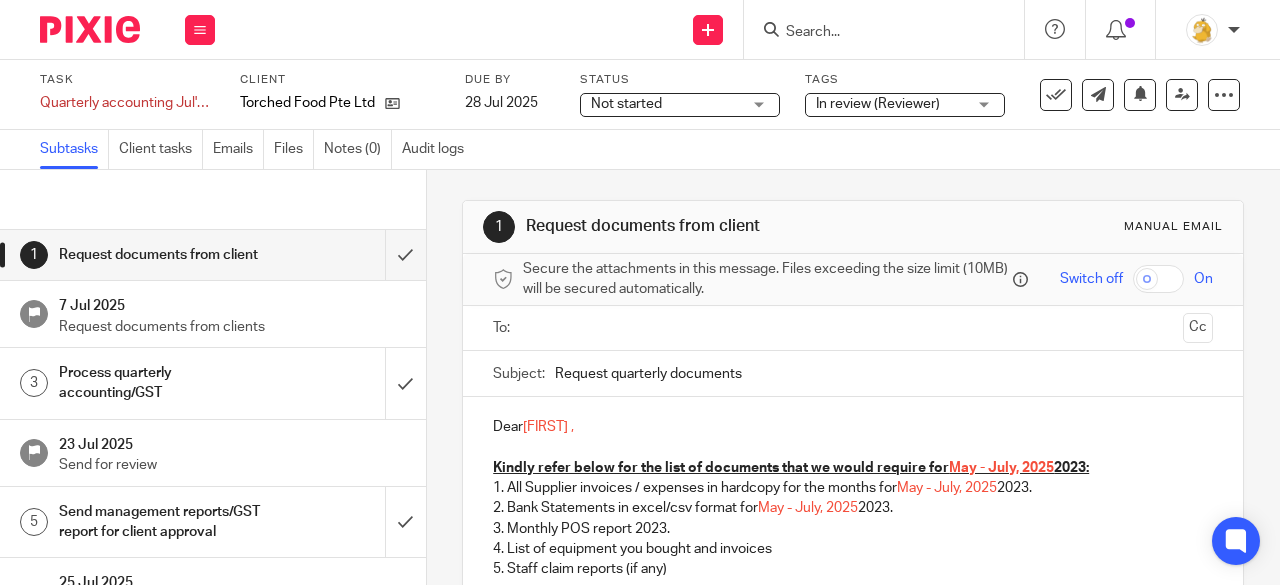 click on "+ Add subtask
Cancel
+ Add" at bounding box center [213, 200] 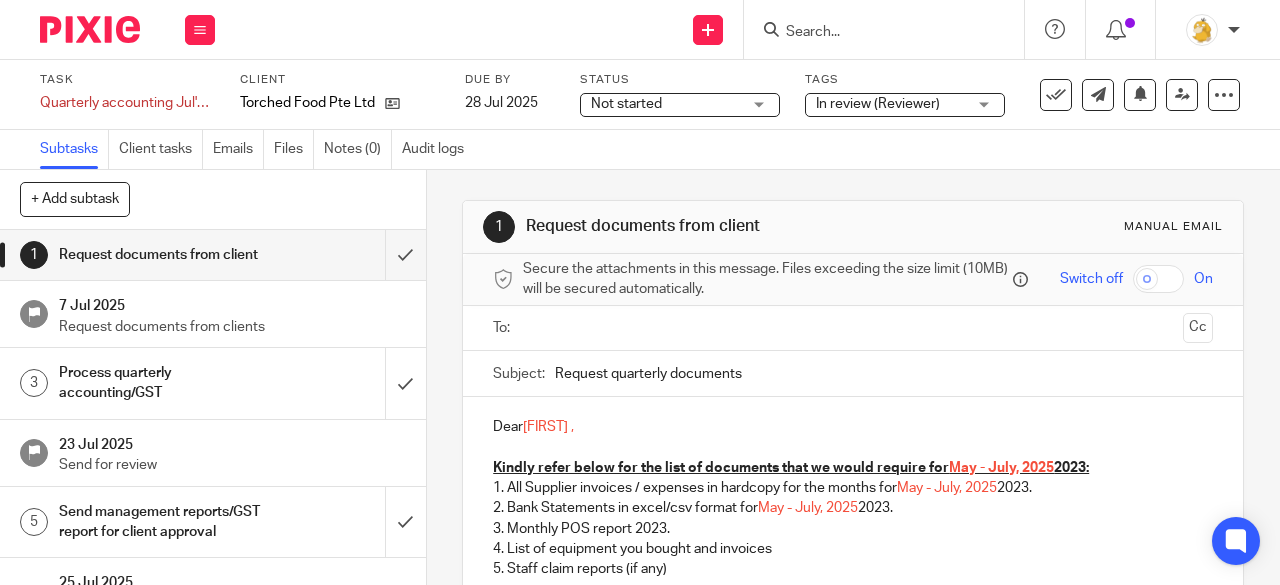 scroll, scrollTop: 0, scrollLeft: 0, axis: both 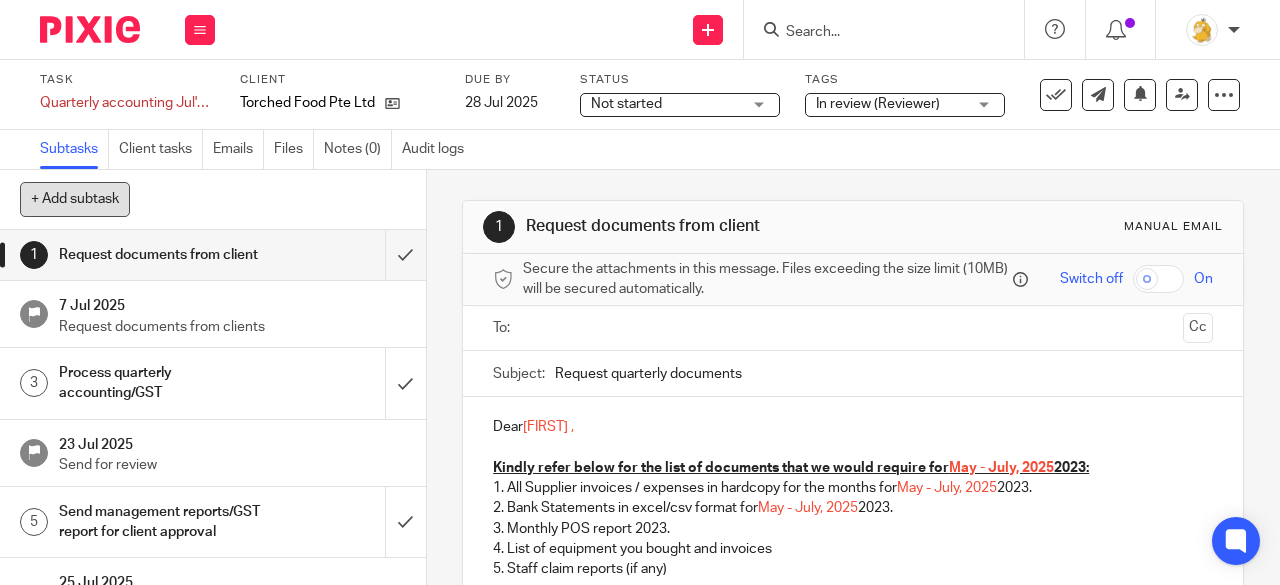 click on "+ Add subtask" at bounding box center (75, 199) 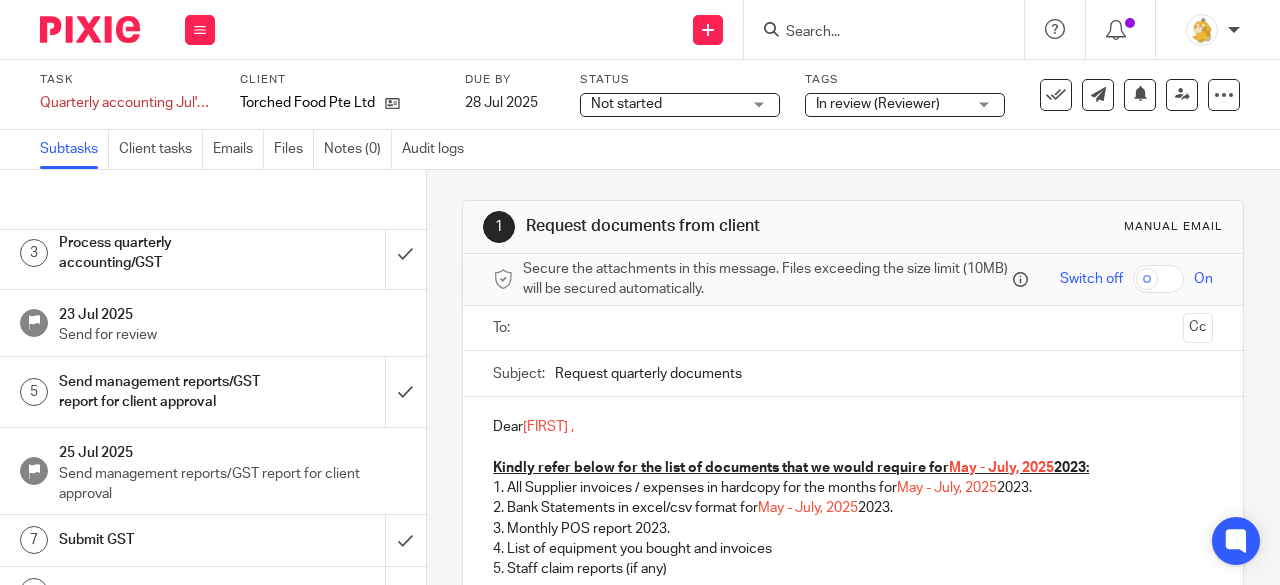 scroll, scrollTop: 201, scrollLeft: 0, axis: vertical 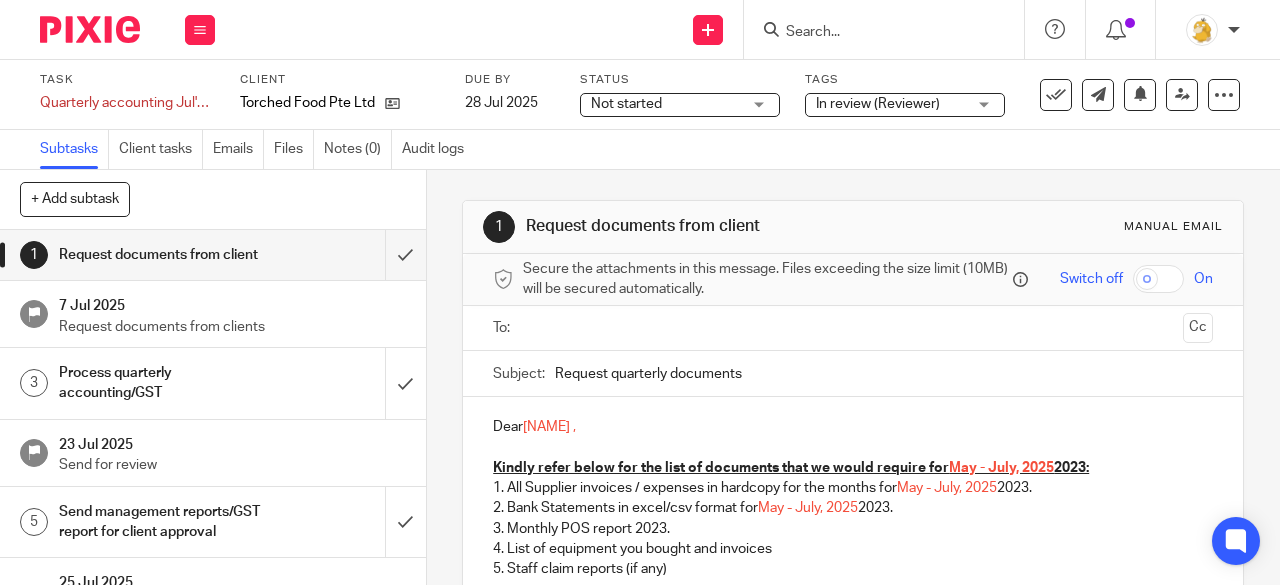click on "+ Add subtask" at bounding box center [75, 199] 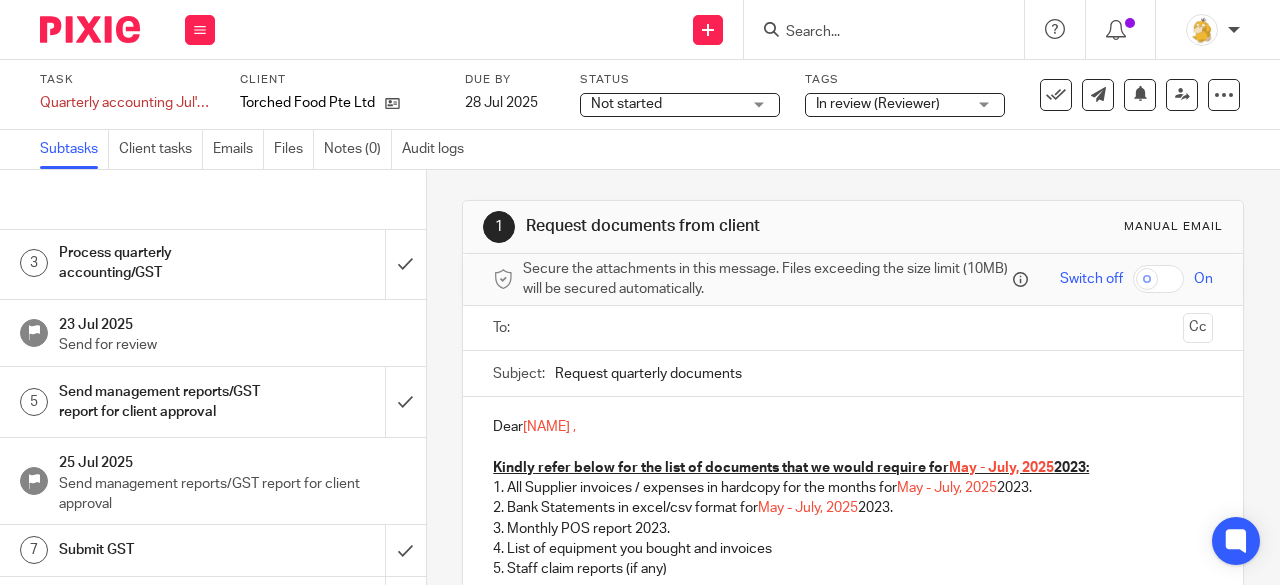 scroll, scrollTop: 201, scrollLeft: 0, axis: vertical 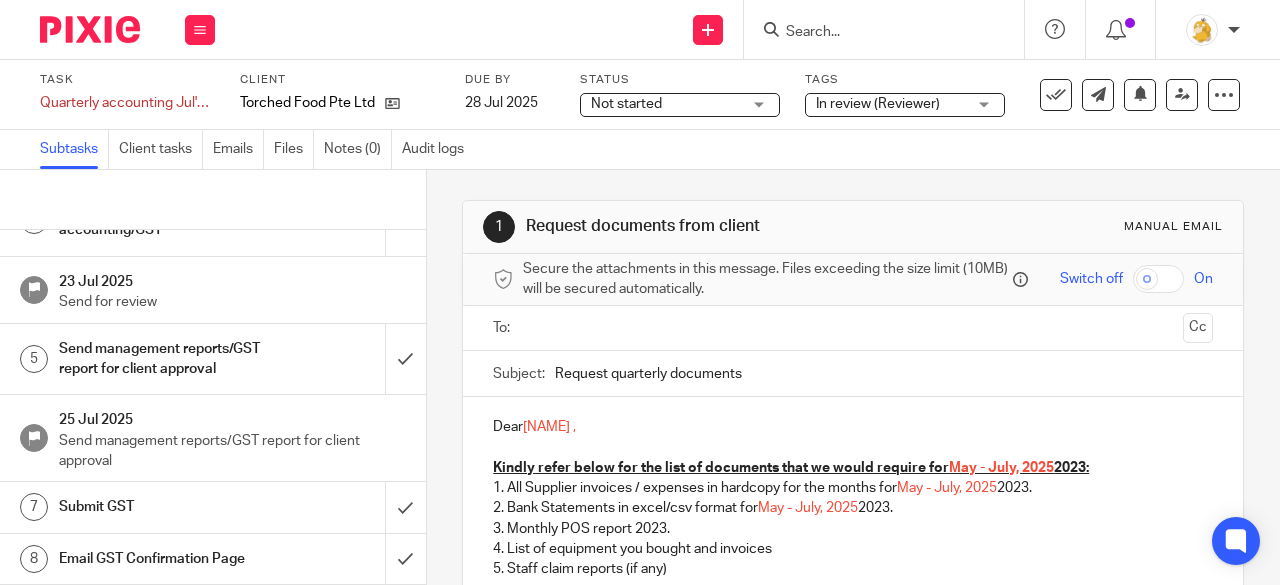 click on "+ Add subtask
Cancel
+ Add" at bounding box center (213, 200) 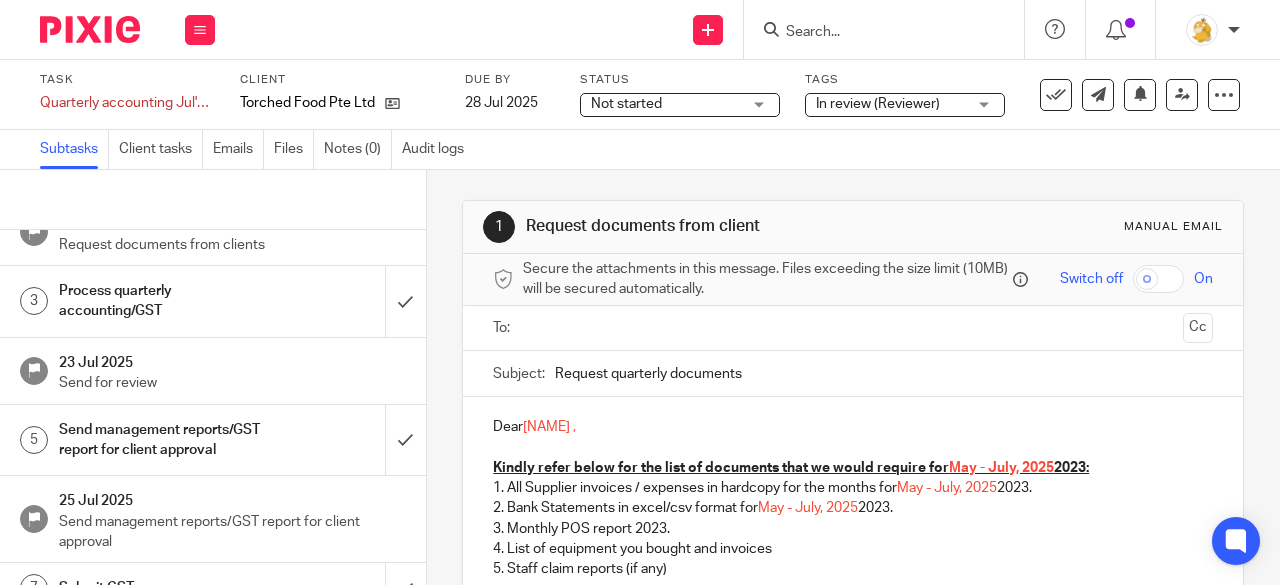 scroll, scrollTop: 0, scrollLeft: 0, axis: both 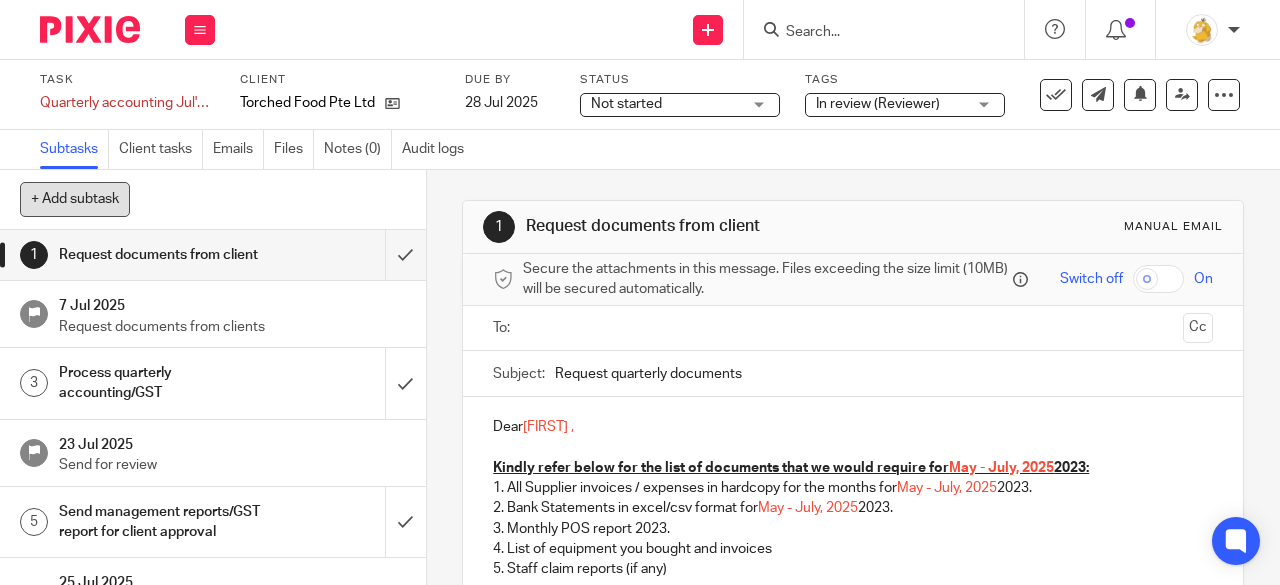 click on "+ Add subtask" at bounding box center (75, 199) 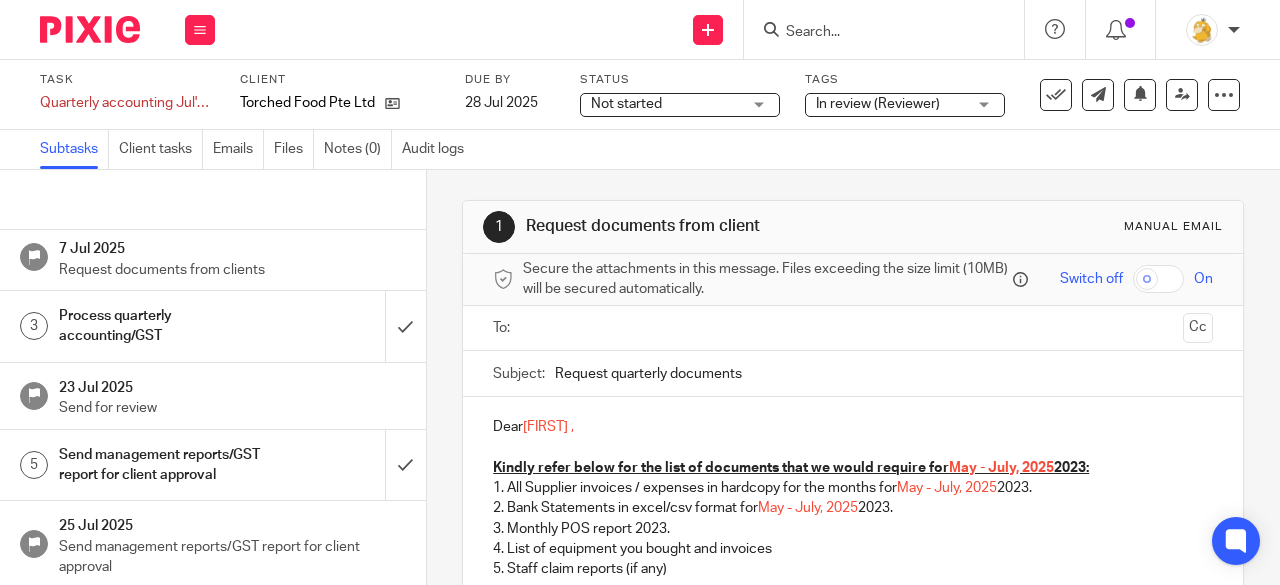scroll, scrollTop: 0, scrollLeft: 0, axis: both 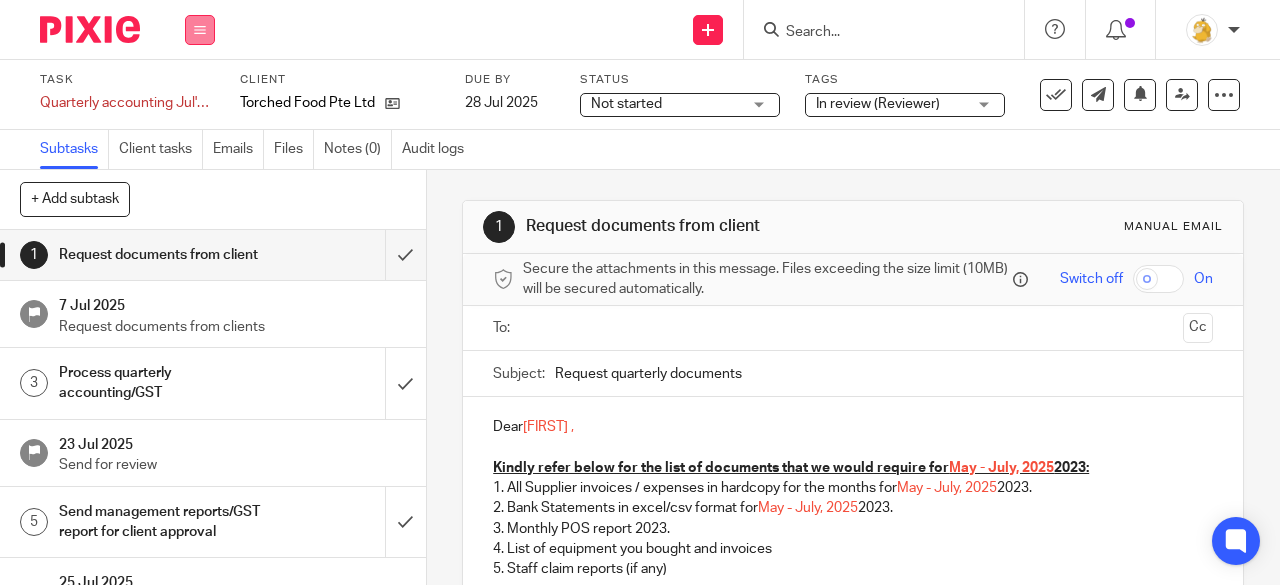 click at bounding box center (200, 30) 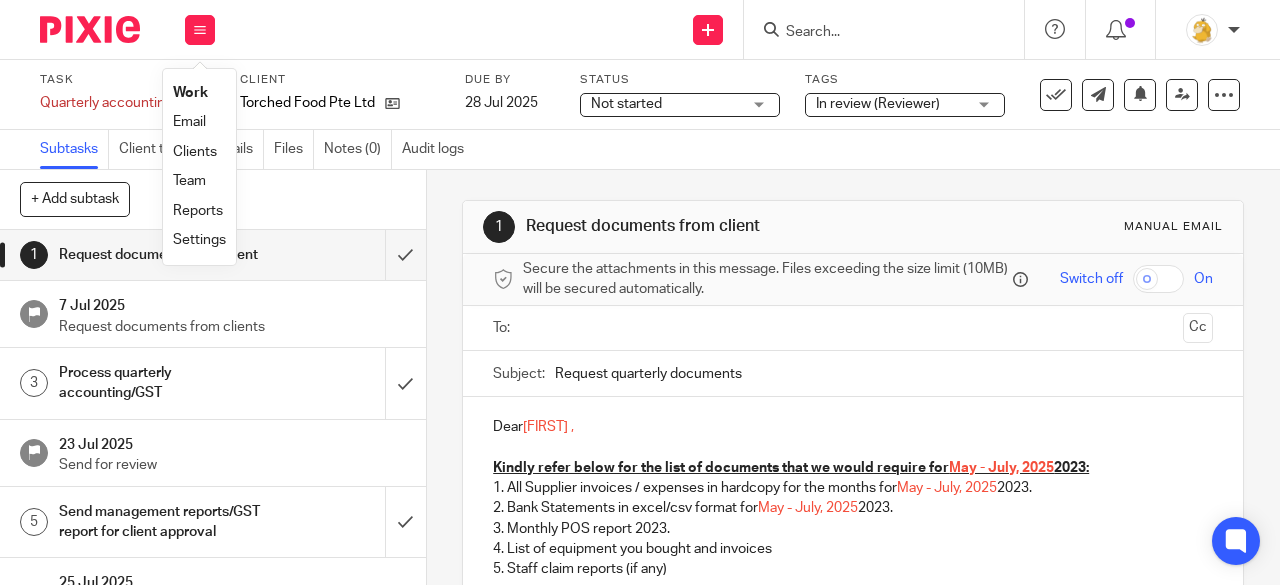 click on "Work" at bounding box center (190, 93) 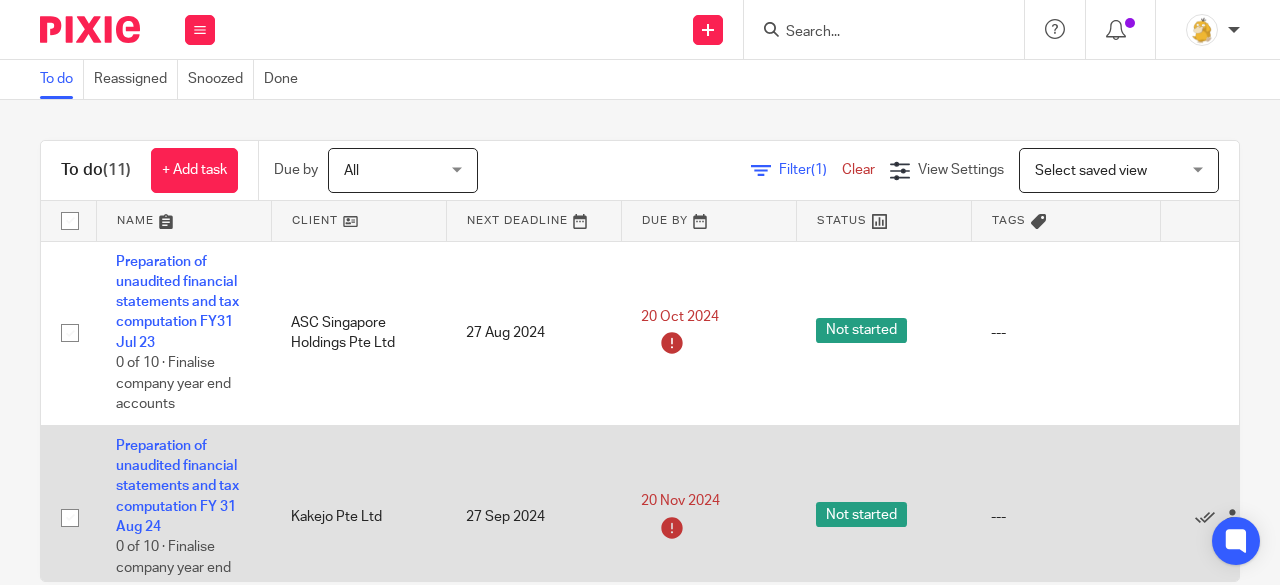 scroll, scrollTop: 0, scrollLeft: 0, axis: both 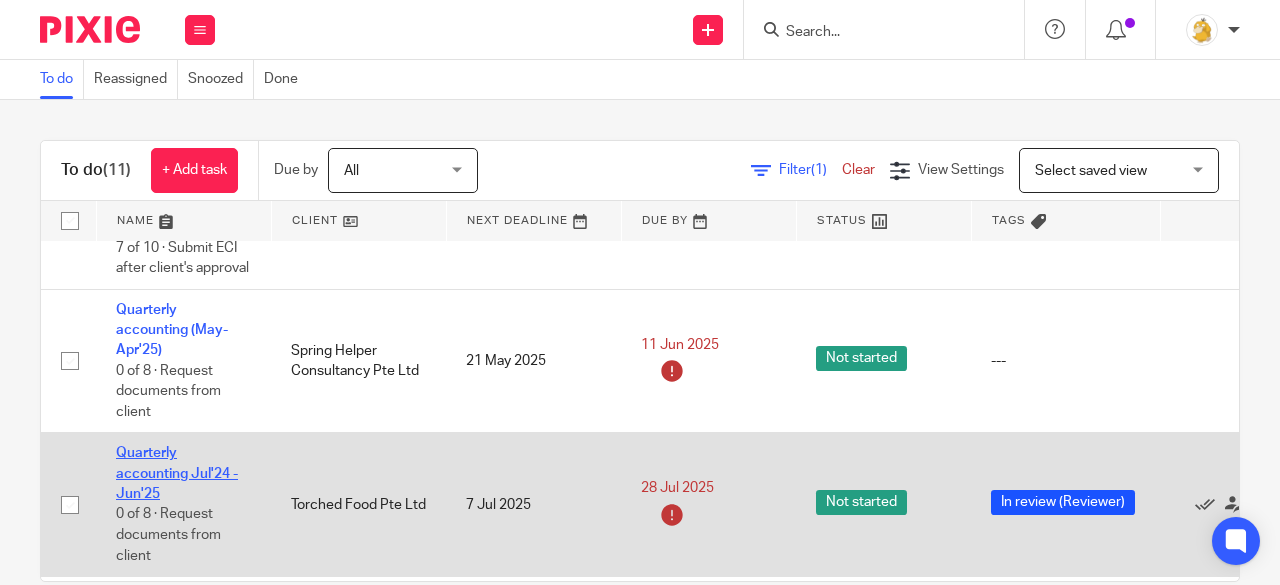 click on "Quarterly accounting Jul'24 - Jun'25" at bounding box center [177, 473] 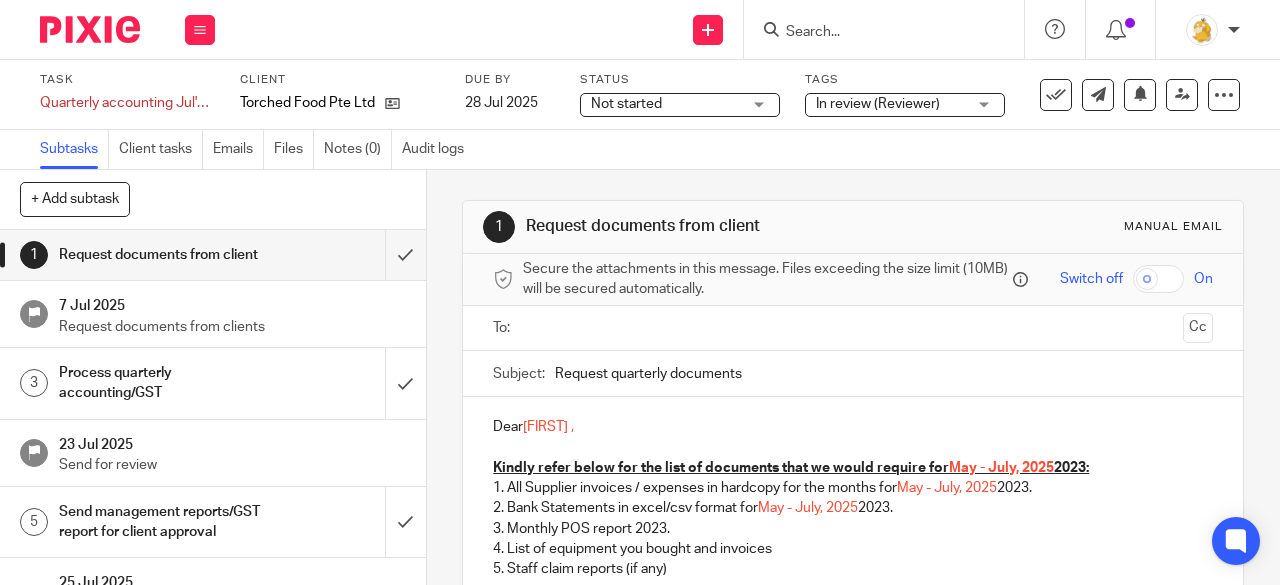 scroll, scrollTop: 0, scrollLeft: 0, axis: both 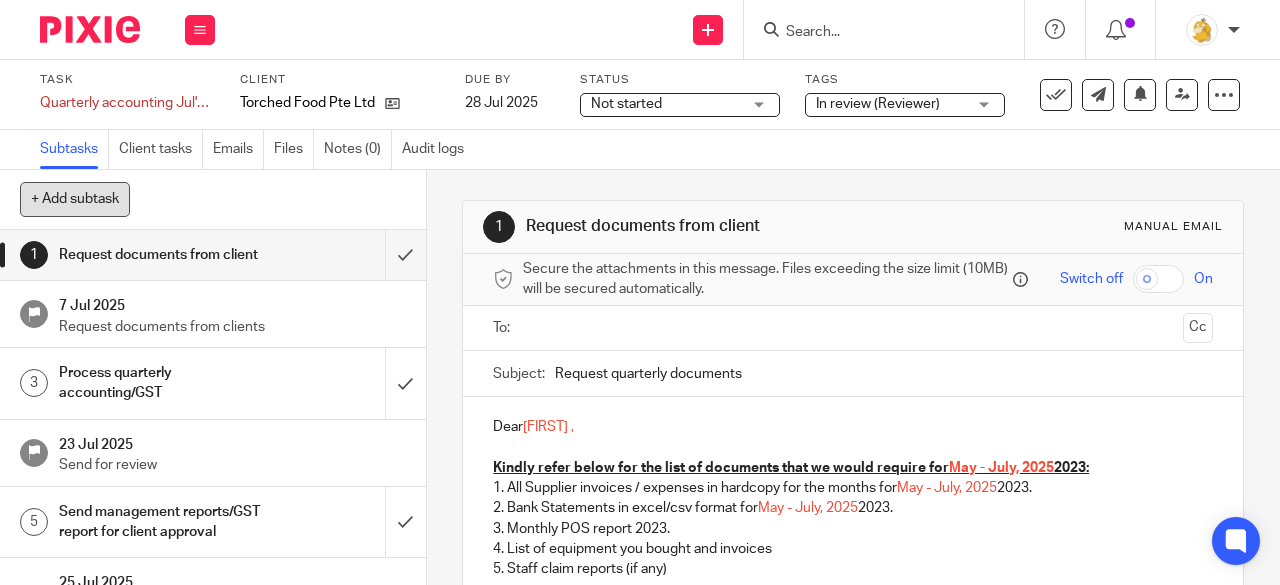 click on "+ Add subtask" at bounding box center (75, 199) 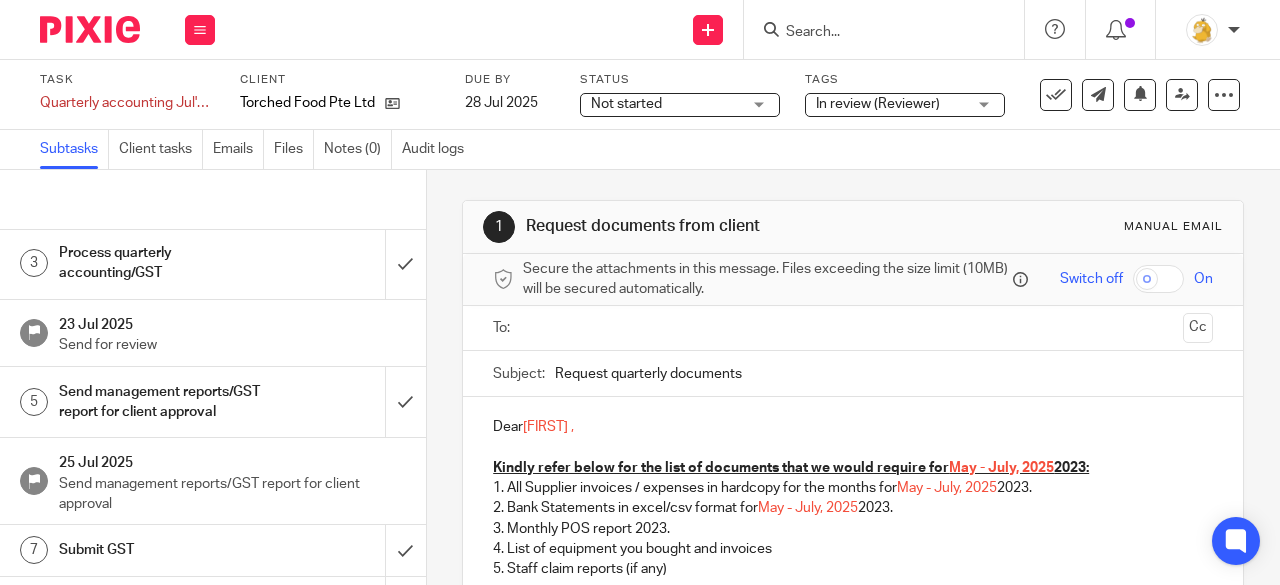 scroll, scrollTop: 201, scrollLeft: 0, axis: vertical 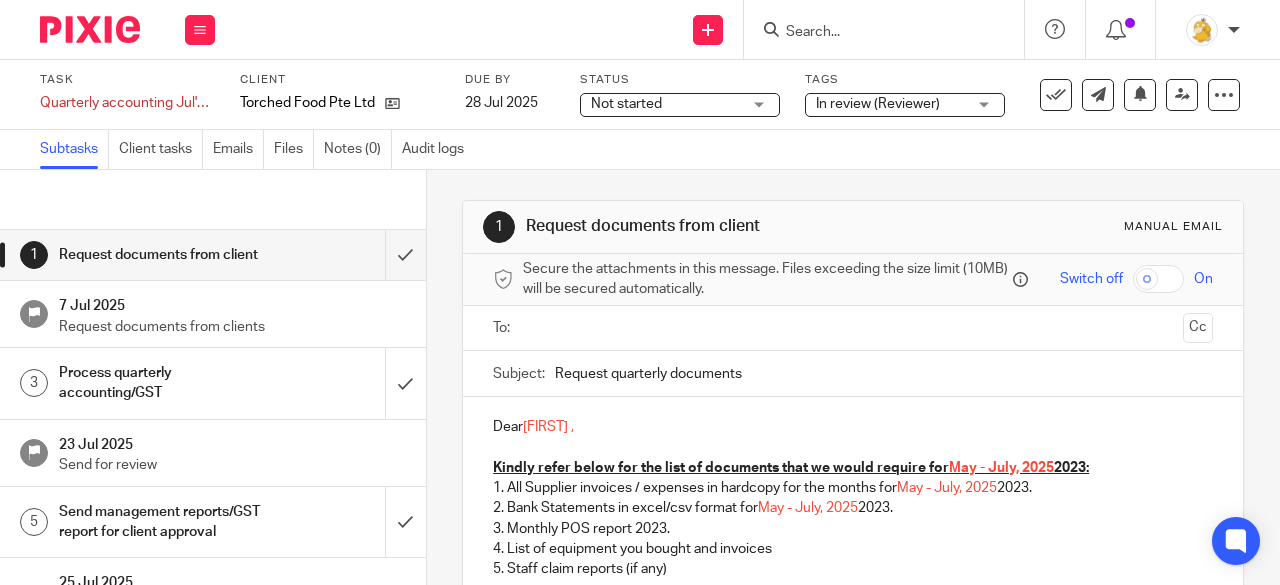 click on "+ Add subtask
Cancel
+ Add" at bounding box center [213, 200] 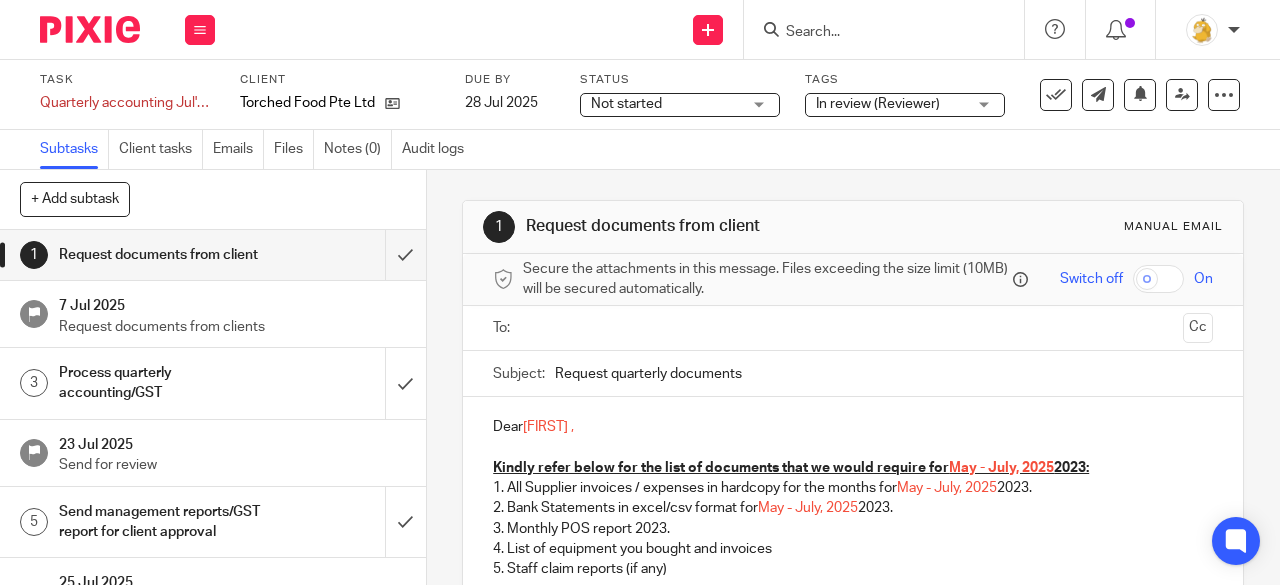 scroll, scrollTop: 0, scrollLeft: 0, axis: both 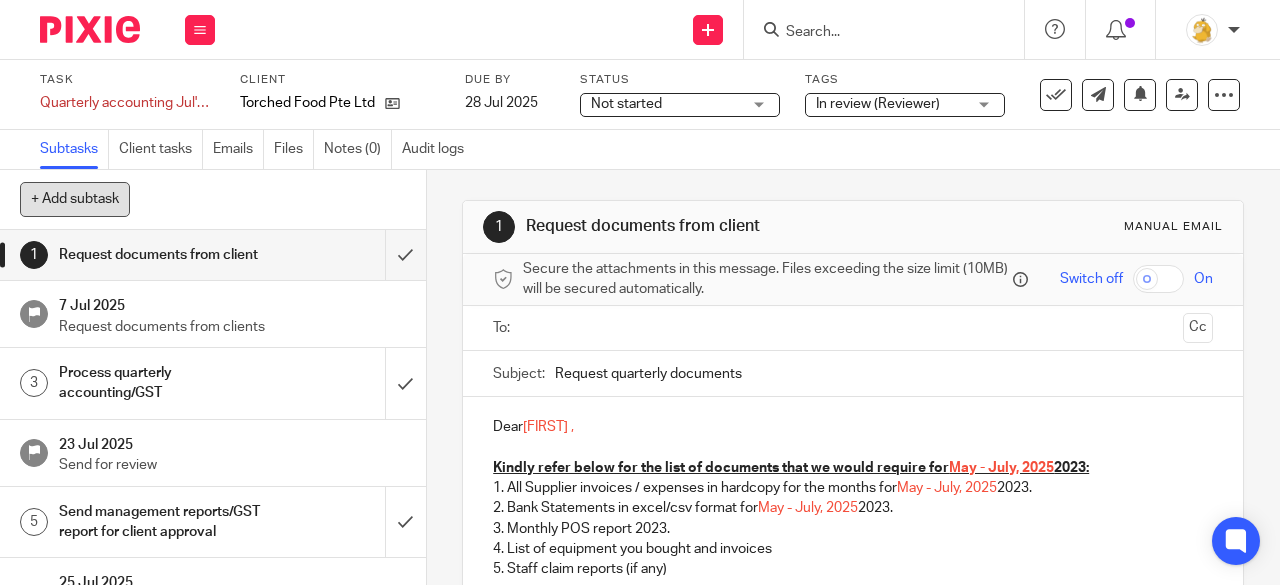 click on "+ Add subtask" at bounding box center (75, 199) 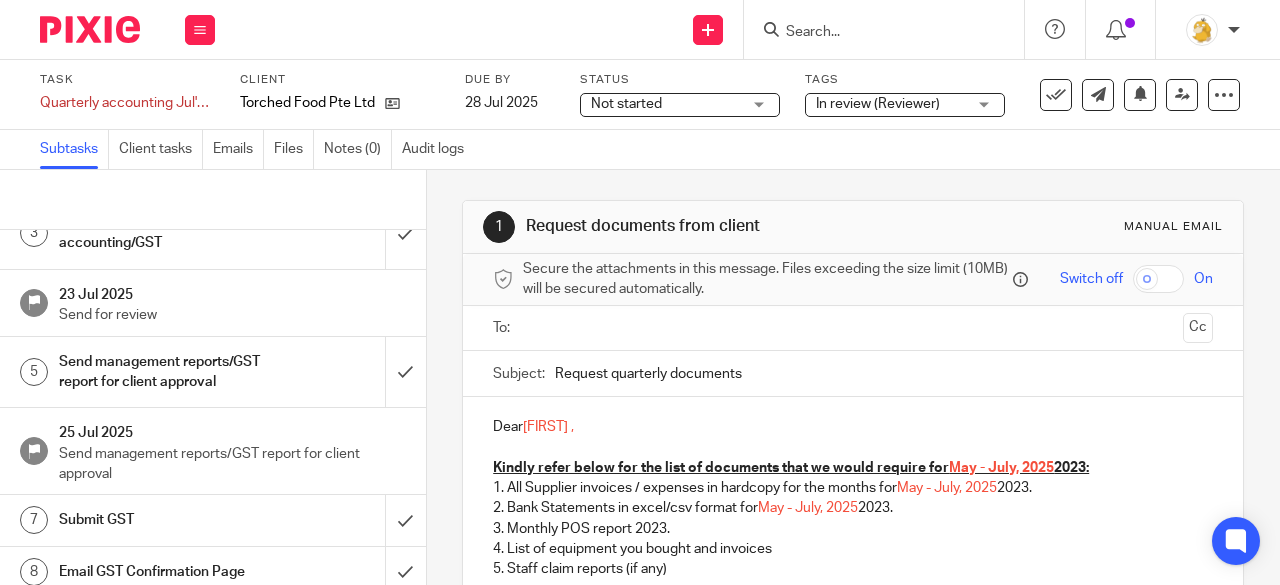 scroll, scrollTop: 201, scrollLeft: 0, axis: vertical 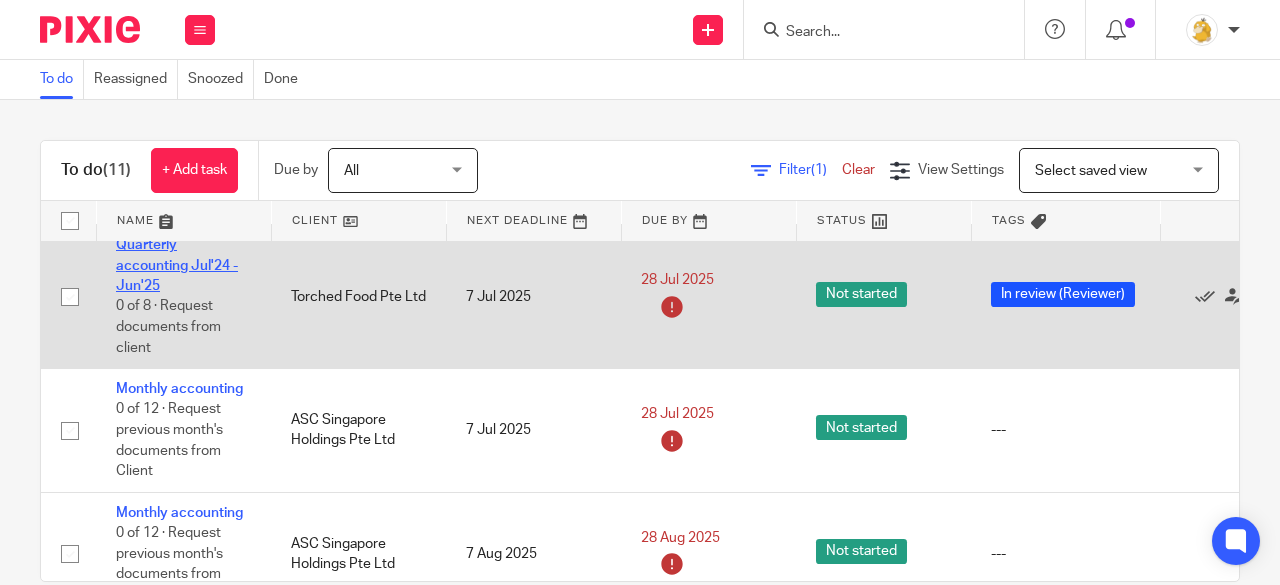 click on "Quarterly accounting Jul'24 - Jun'25" at bounding box center (177, 265) 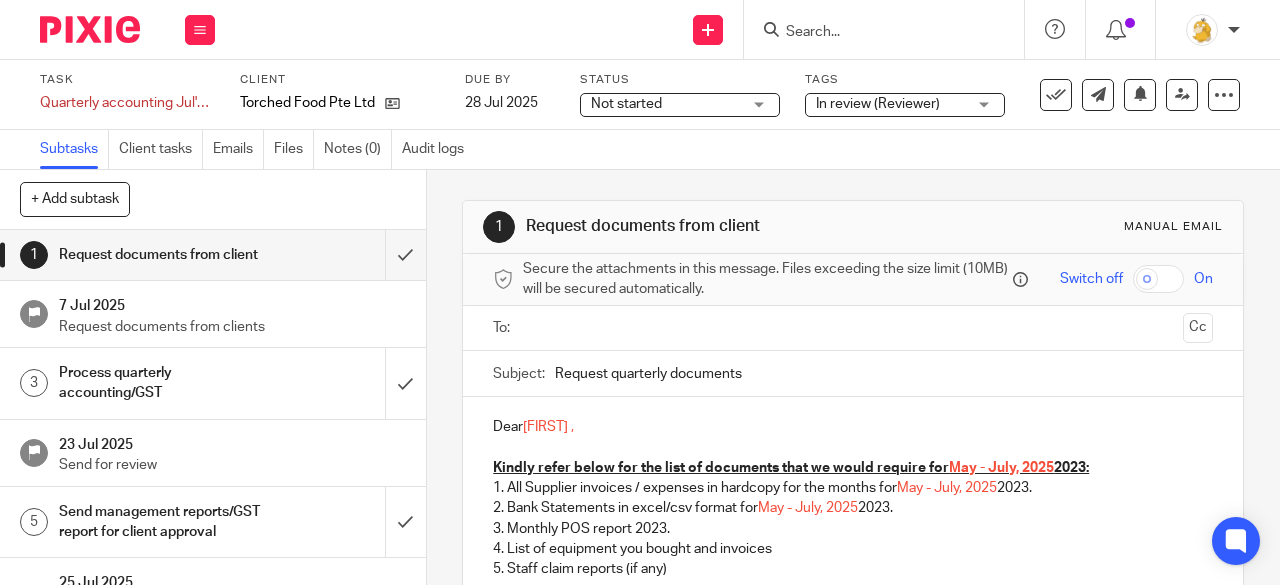 scroll, scrollTop: 0, scrollLeft: 0, axis: both 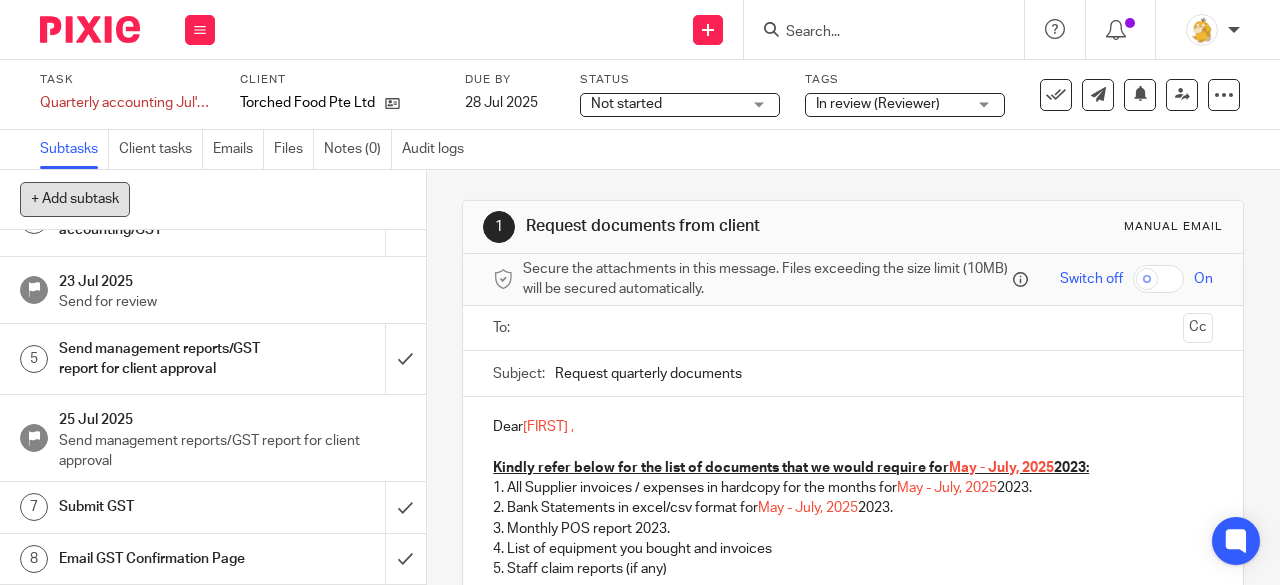 click on "+ Add subtask" at bounding box center (75, 199) 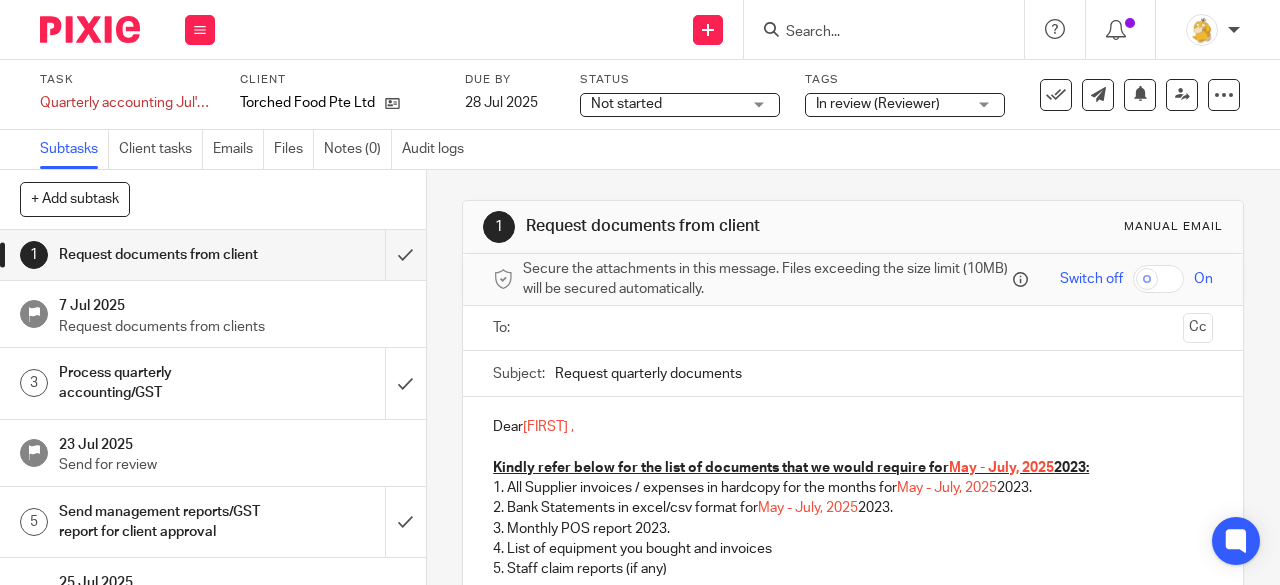 scroll, scrollTop: 0, scrollLeft: 0, axis: both 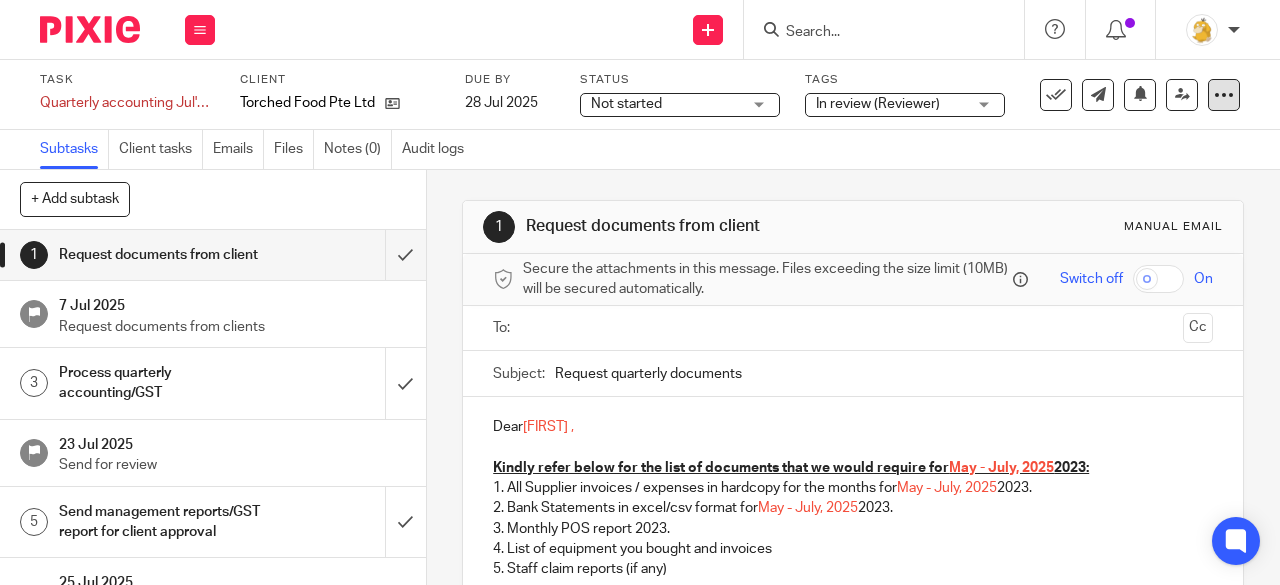 click at bounding box center [1224, 95] 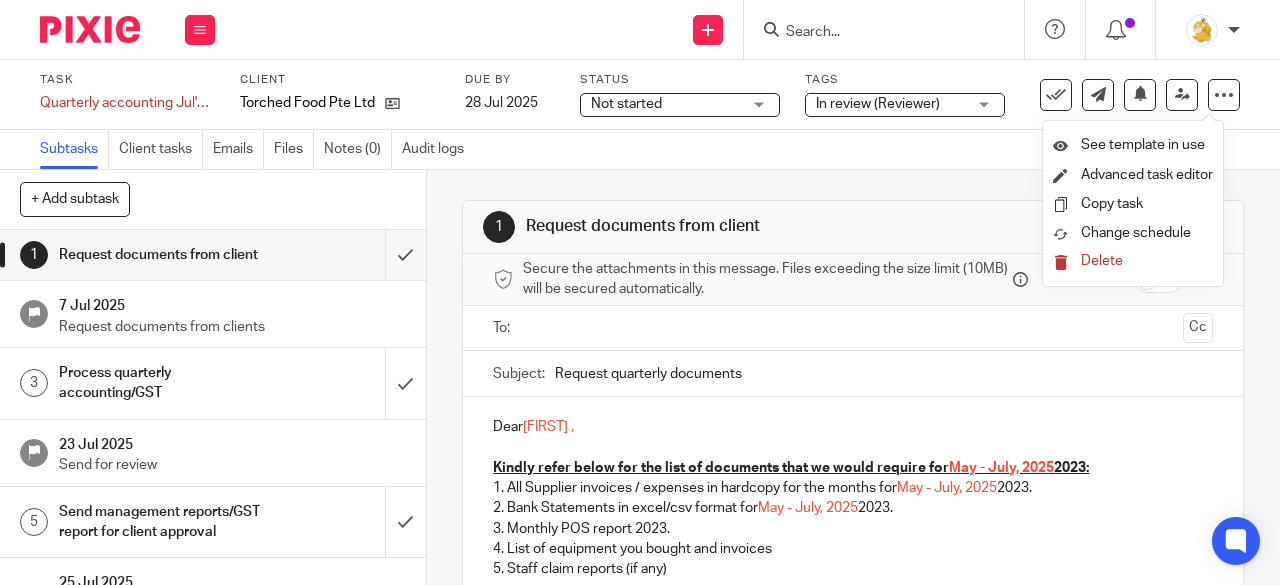 click on "Subtasks
Client tasks
Emails
Files
Notes (0)
Audit logs" at bounding box center (640, 150) 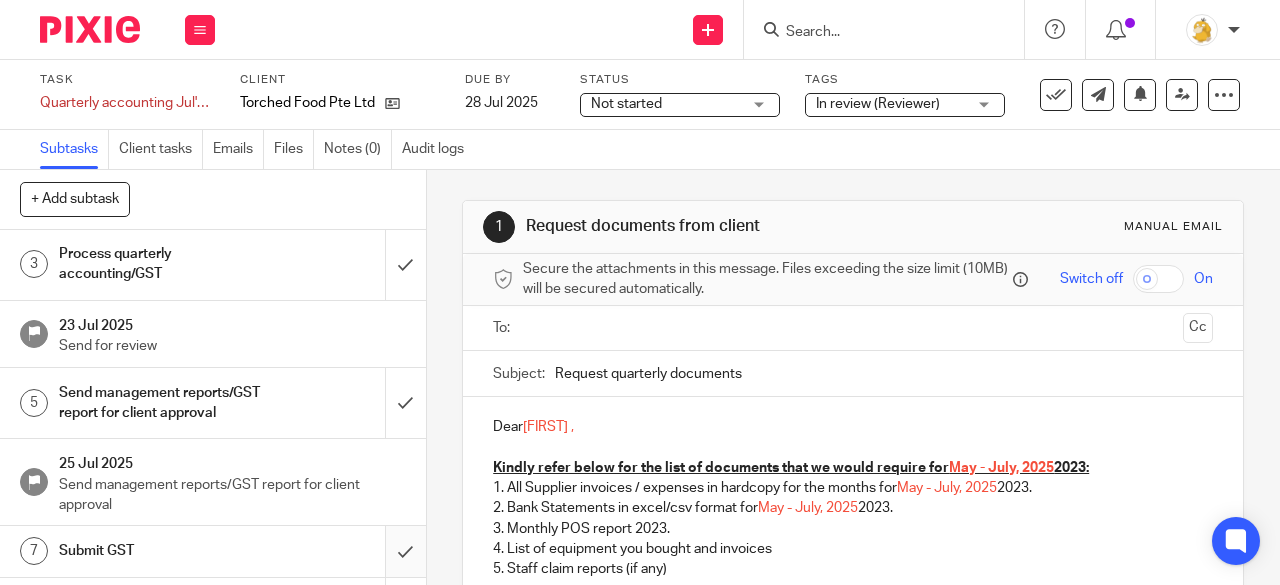 scroll, scrollTop: 201, scrollLeft: 0, axis: vertical 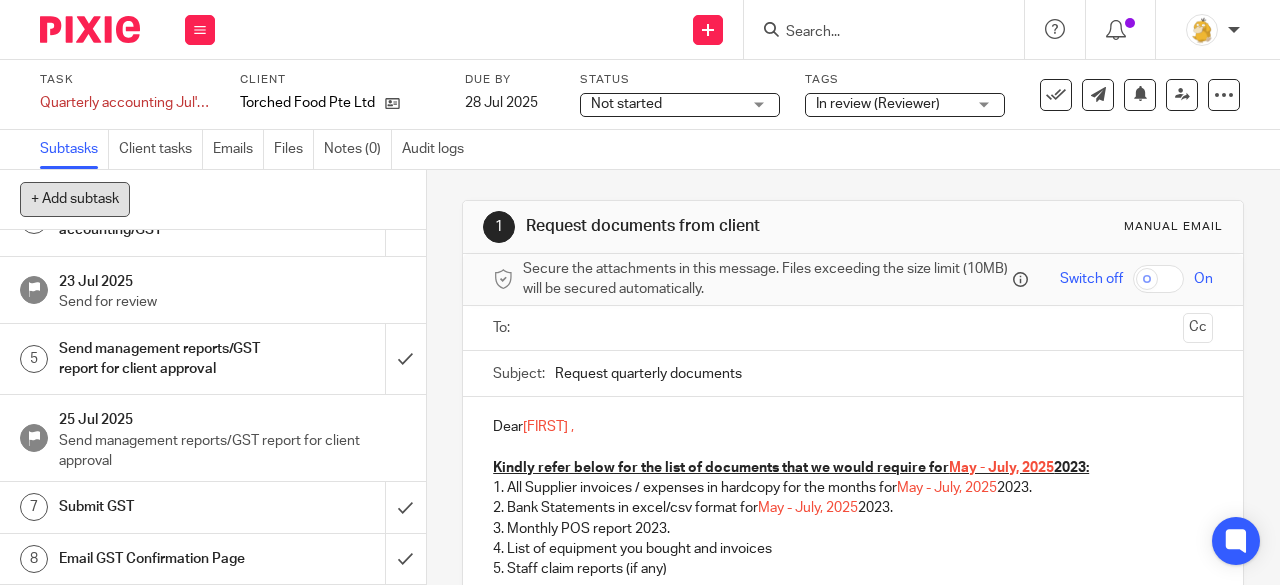 click on "+ Add subtask" at bounding box center [75, 199] 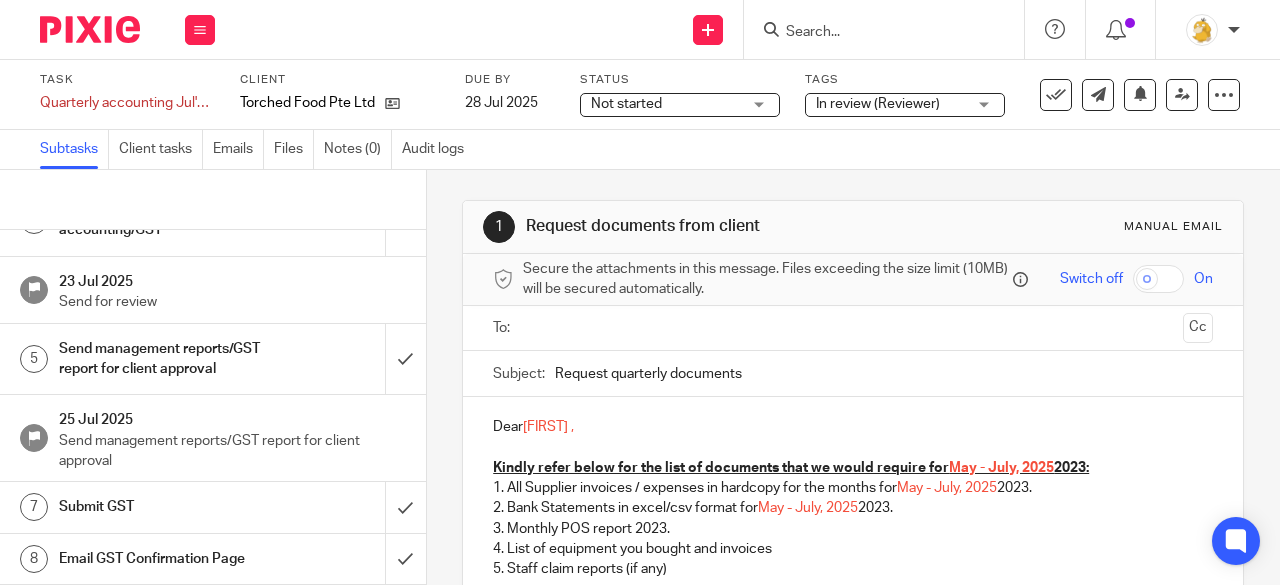 click on "Task
Quarterly accounting Jul'24 - Jun'25   Save
Quarterly accounting Jul'24 - Jun'25
0 /8
Client
Torched Food Pte Ltd
Due by
28 Jul 2025
Status
Not started
Not started
Not started
In progress
1
Tags
In review (Reviewer)
Waiting for Client Docs
In progress
In review (Reviewer)
Waiting for Client
Ready to submit/file
Urgent
Completed
Put on Hold
See template in use" at bounding box center [640, 95] 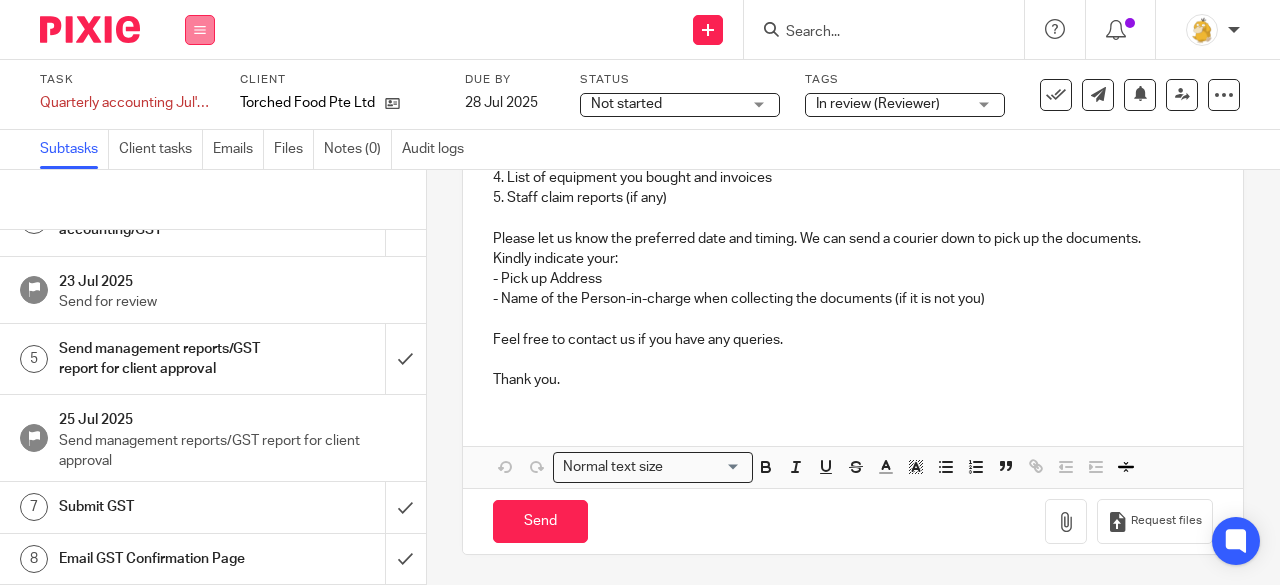 click at bounding box center [200, 30] 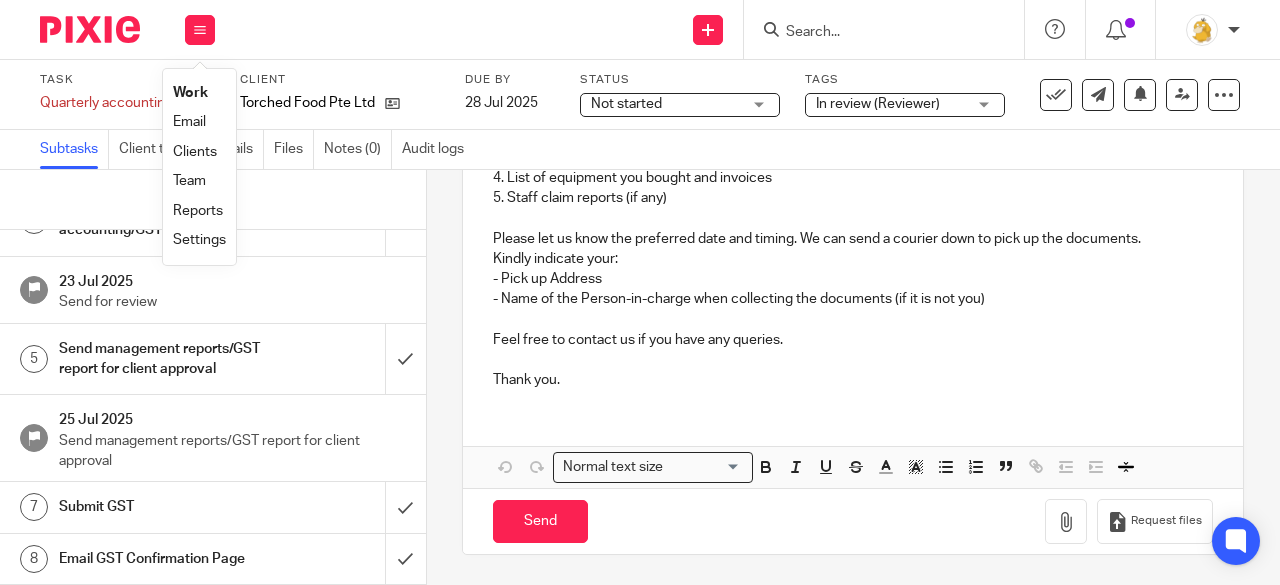 click on "+ Add subtask
Cancel
+ Add" at bounding box center (213, 200) 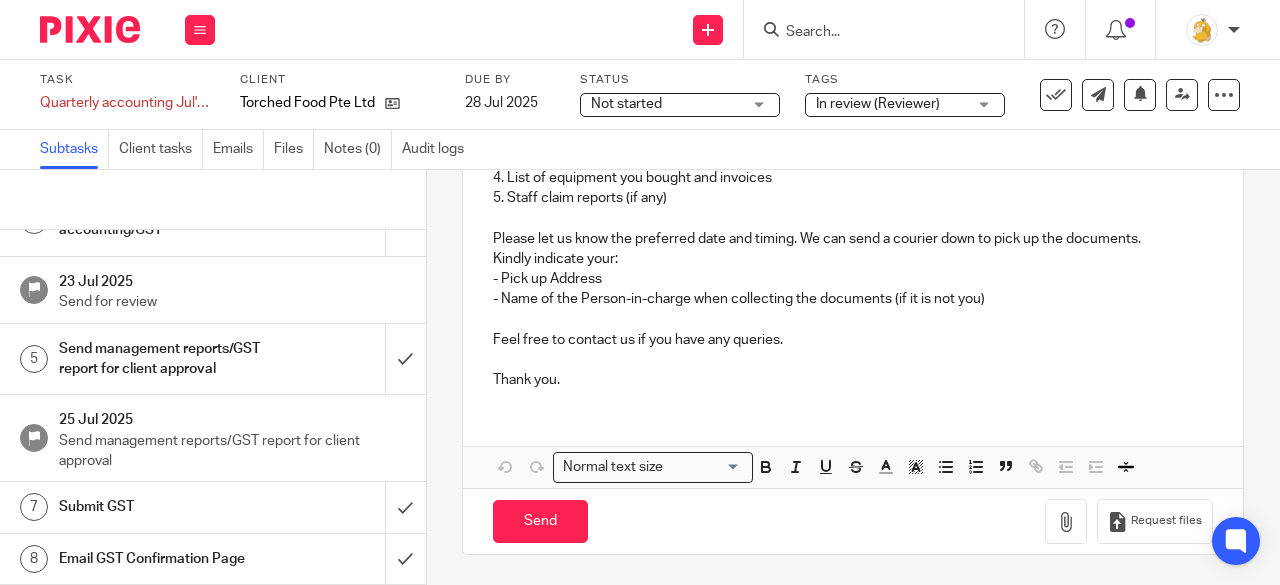 click on "+ Add subtask
Cancel
+ Add" at bounding box center (213, 200) 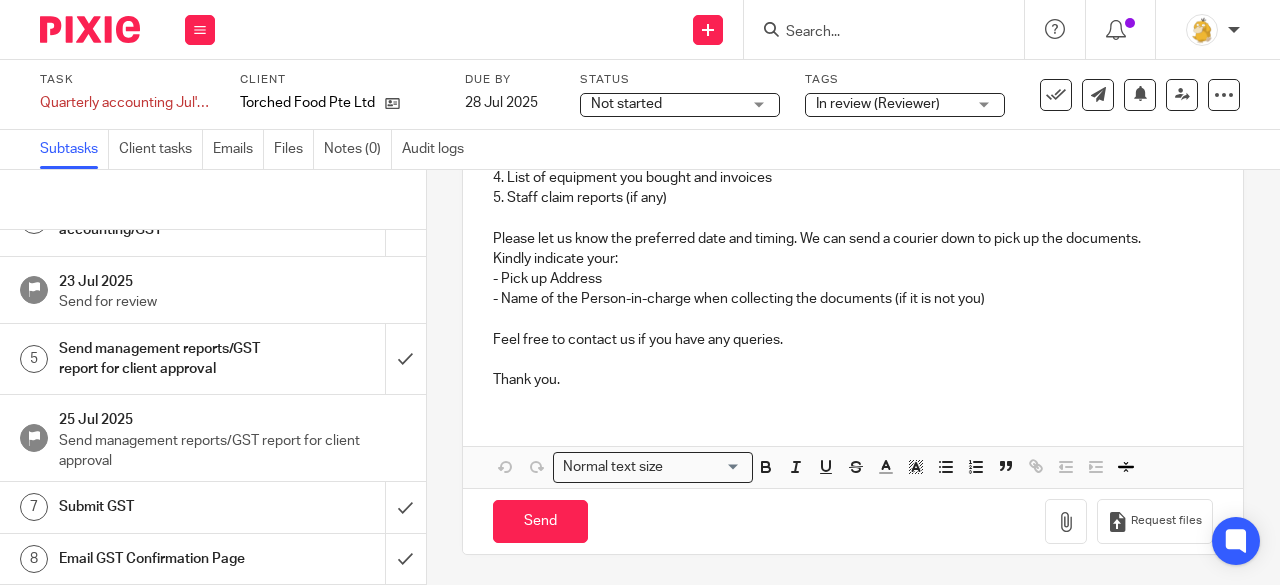 scroll, scrollTop: 0, scrollLeft: 0, axis: both 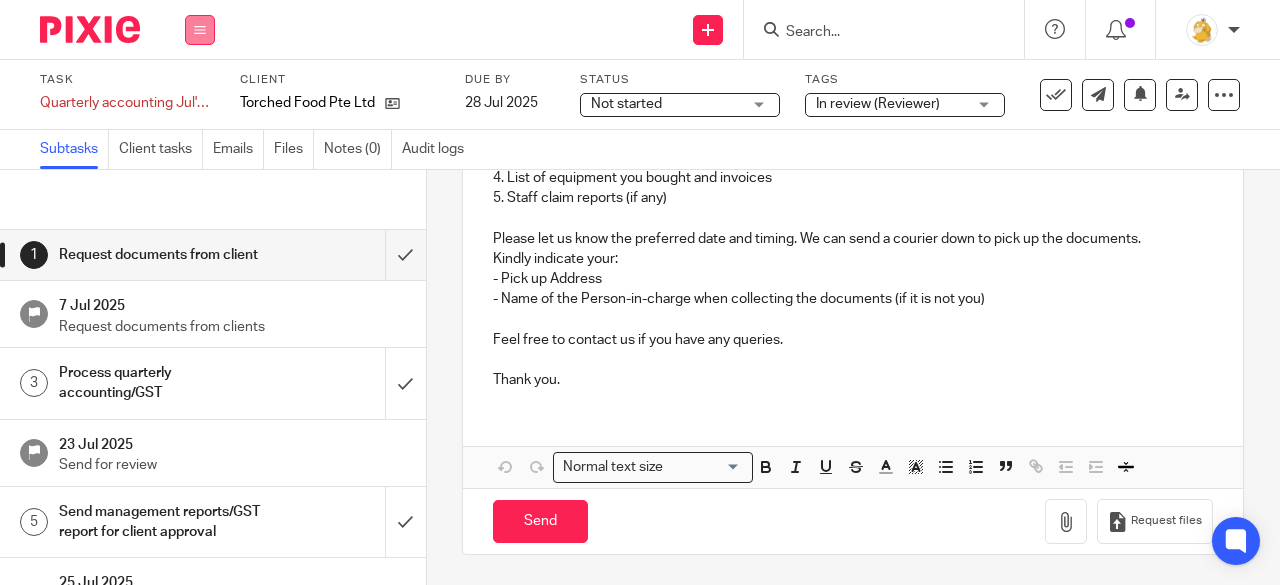 click at bounding box center (200, 30) 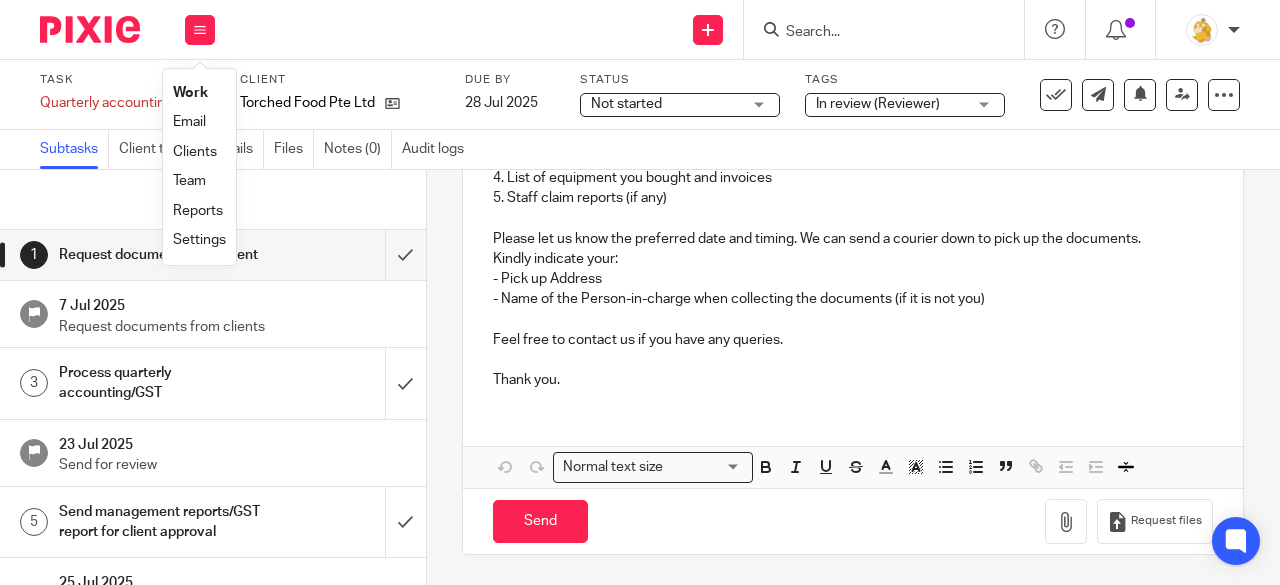 click on "Work" at bounding box center (190, 93) 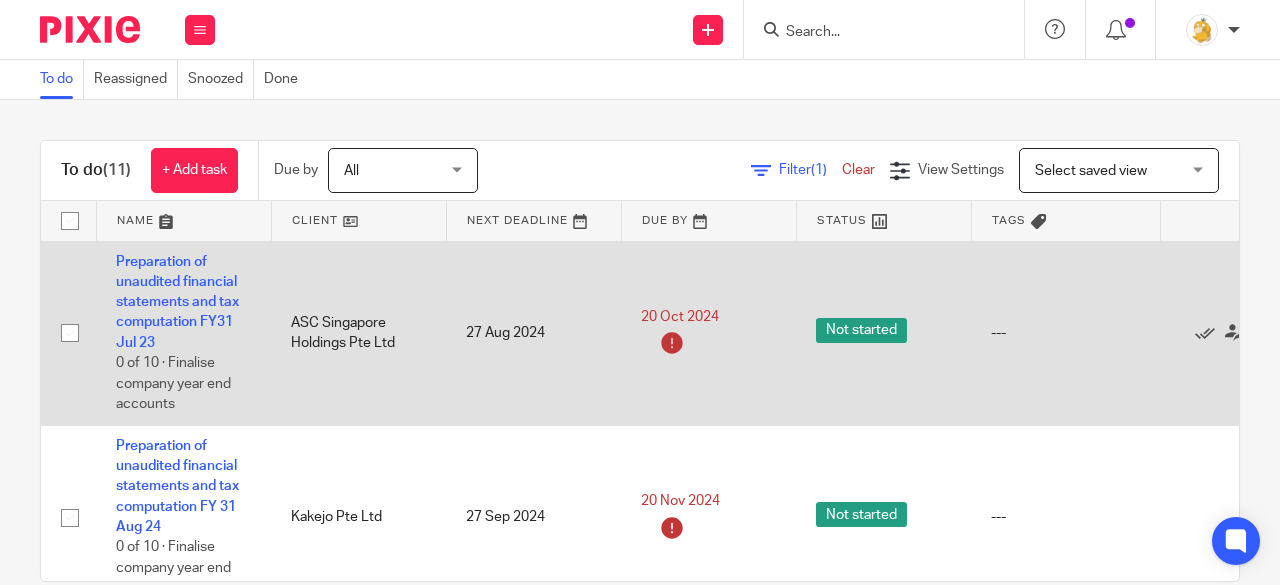 scroll, scrollTop: 0, scrollLeft: 0, axis: both 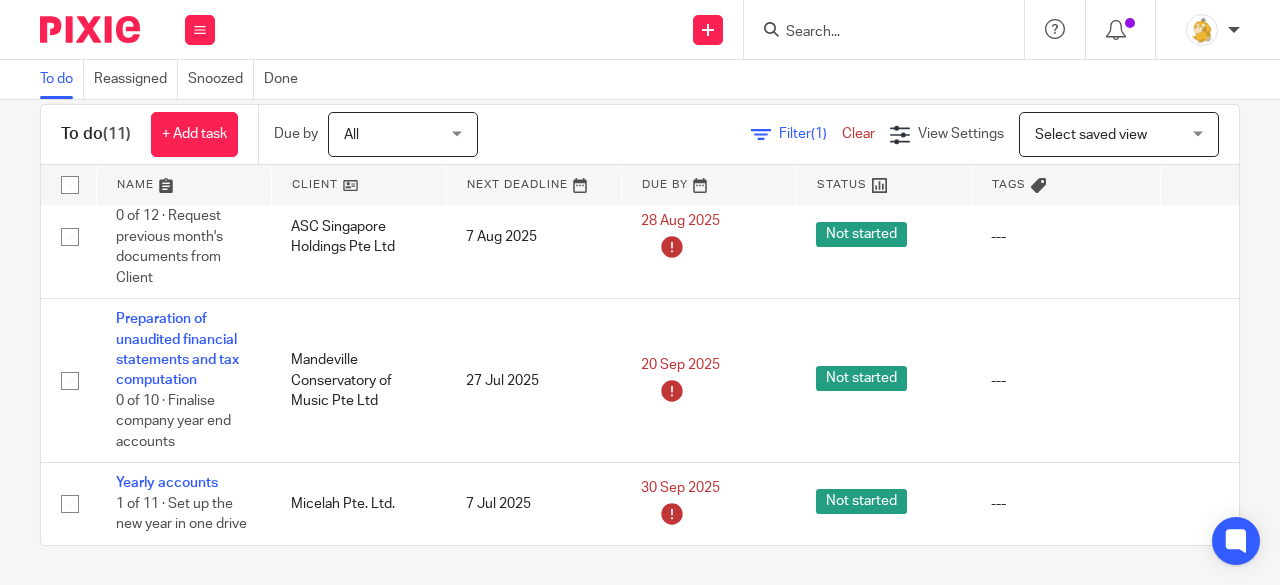 click at bounding box center [874, 33] 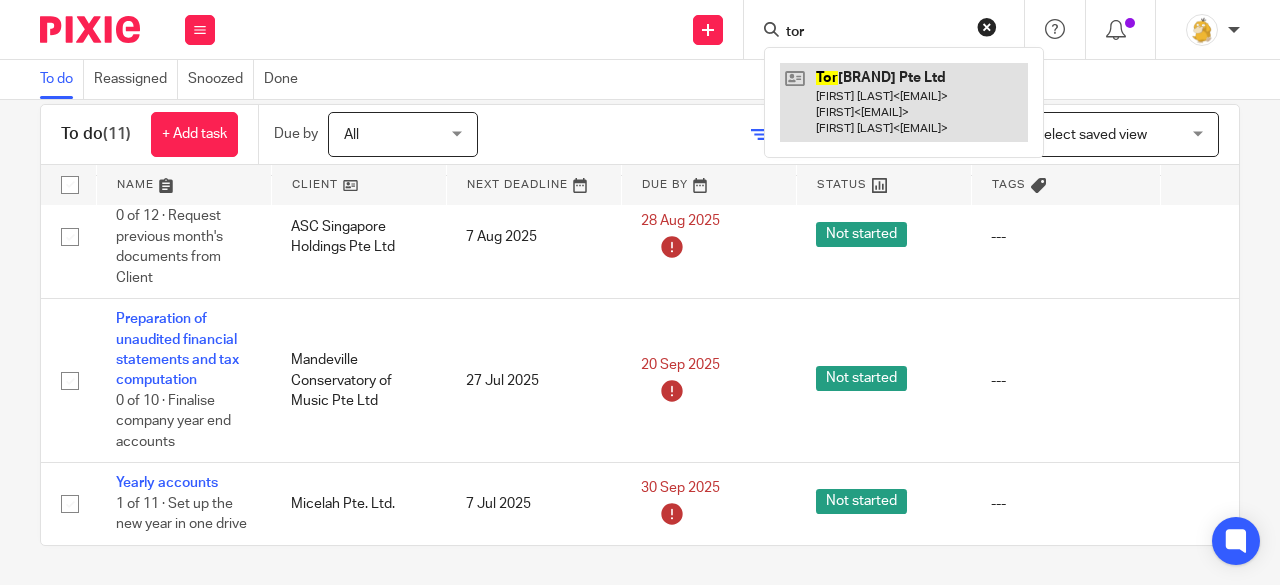 type on "tor" 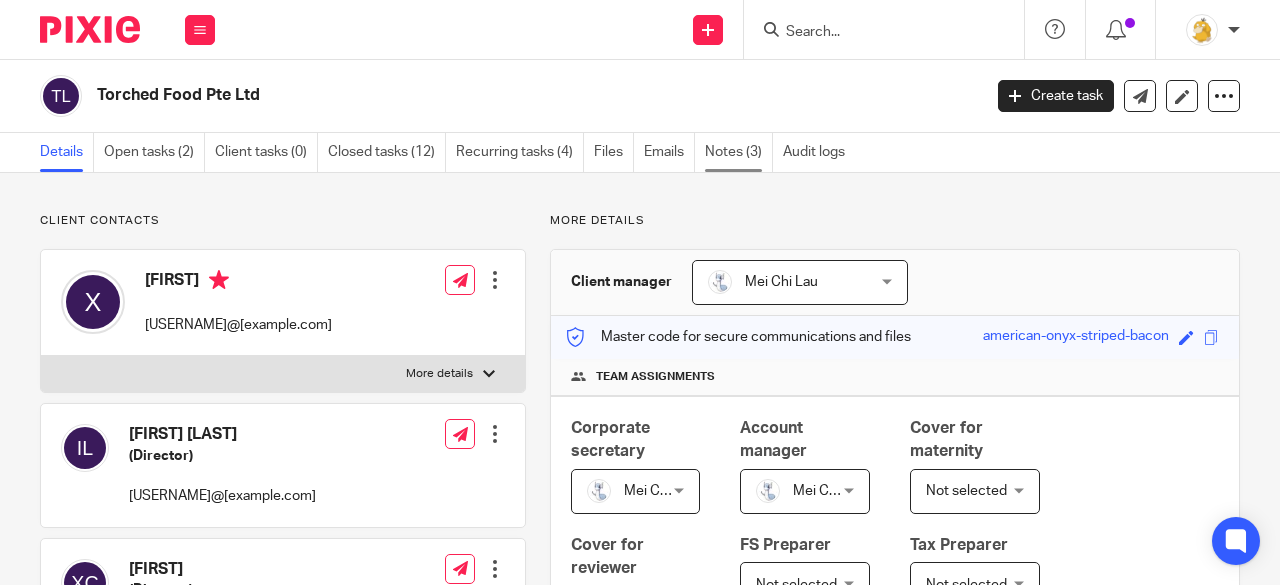 scroll, scrollTop: 0, scrollLeft: 0, axis: both 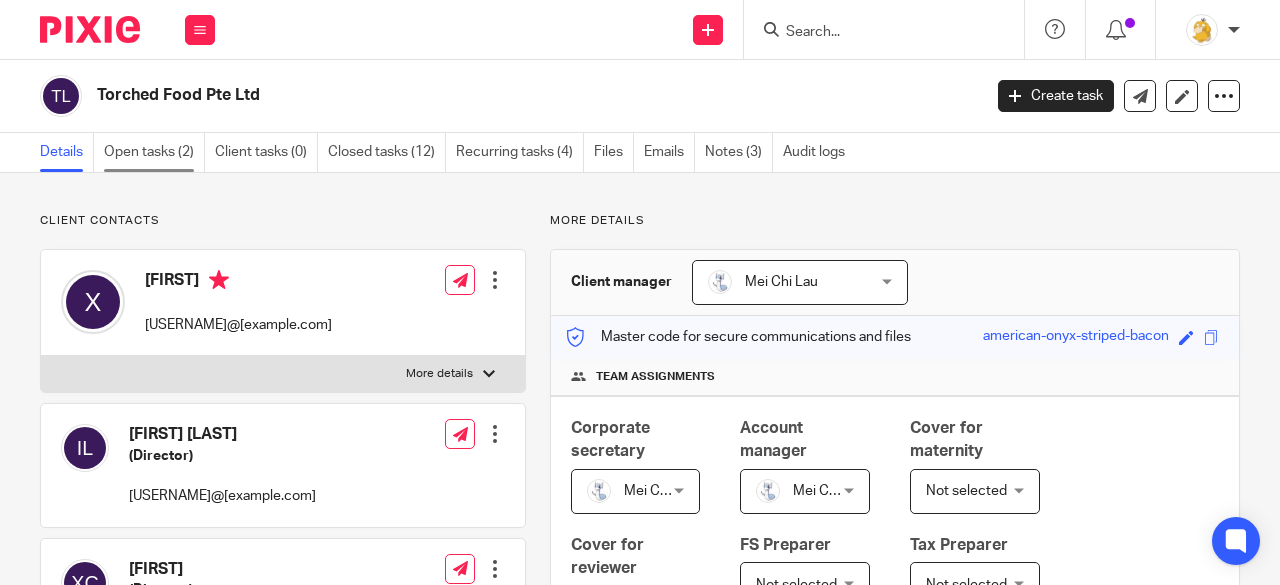 click on "Open tasks (2)" at bounding box center [154, 152] 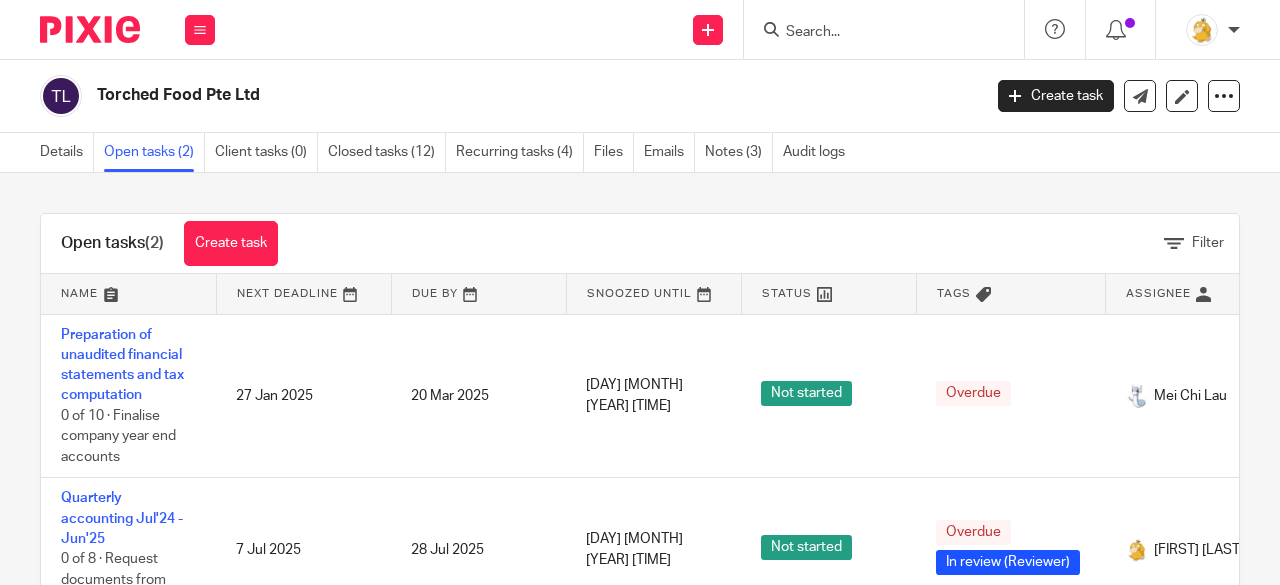 scroll, scrollTop: 0, scrollLeft: 0, axis: both 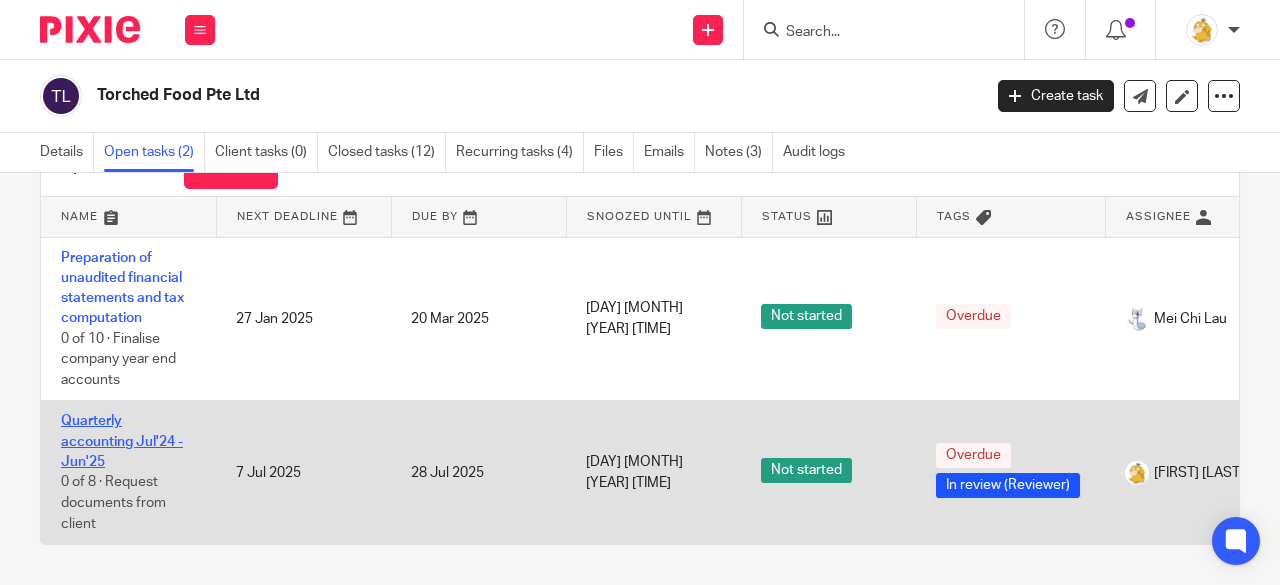 click on "Quarterly accounting Jul'24 - Jun'25" at bounding box center (122, 441) 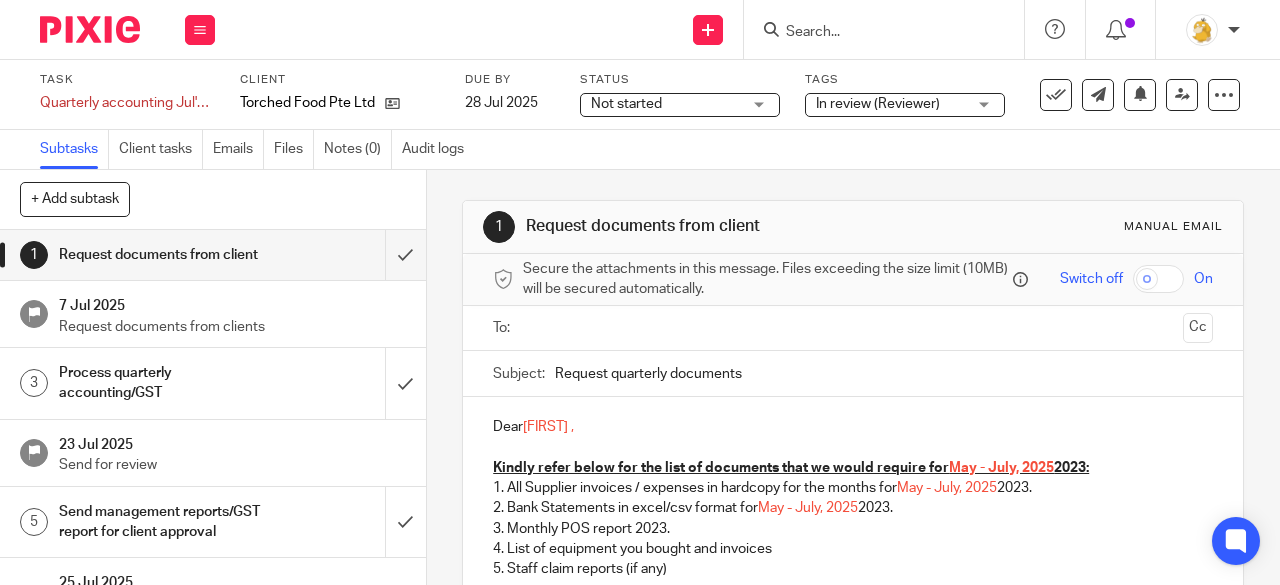 scroll, scrollTop: 0, scrollLeft: 0, axis: both 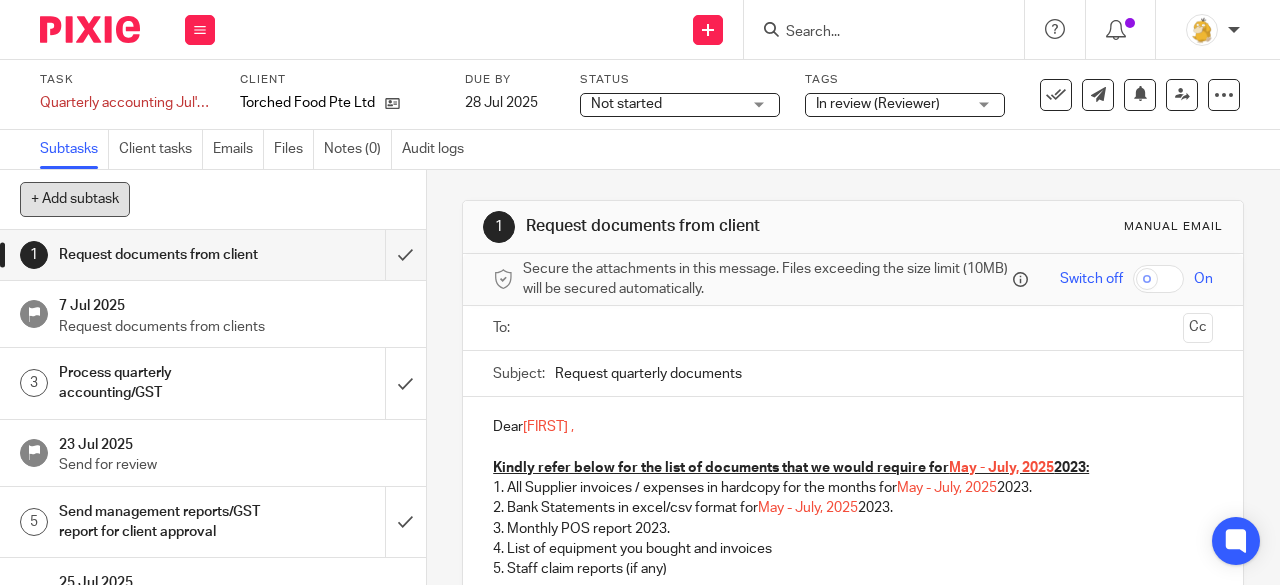 click on "+ Add subtask" at bounding box center (75, 199) 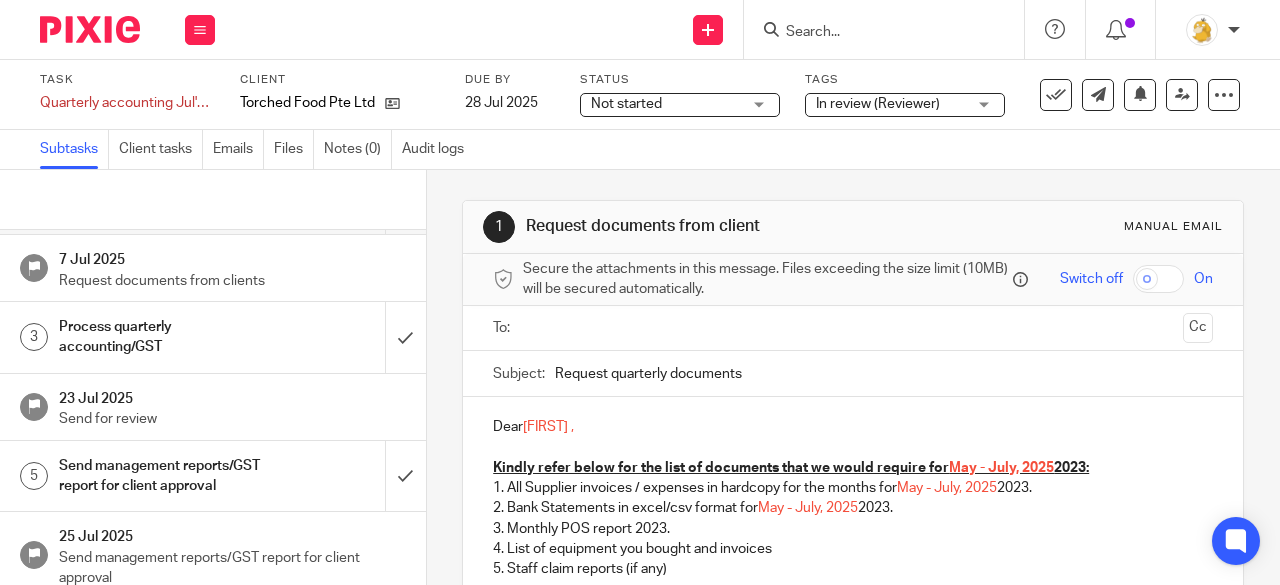 scroll, scrollTop: 0, scrollLeft: 0, axis: both 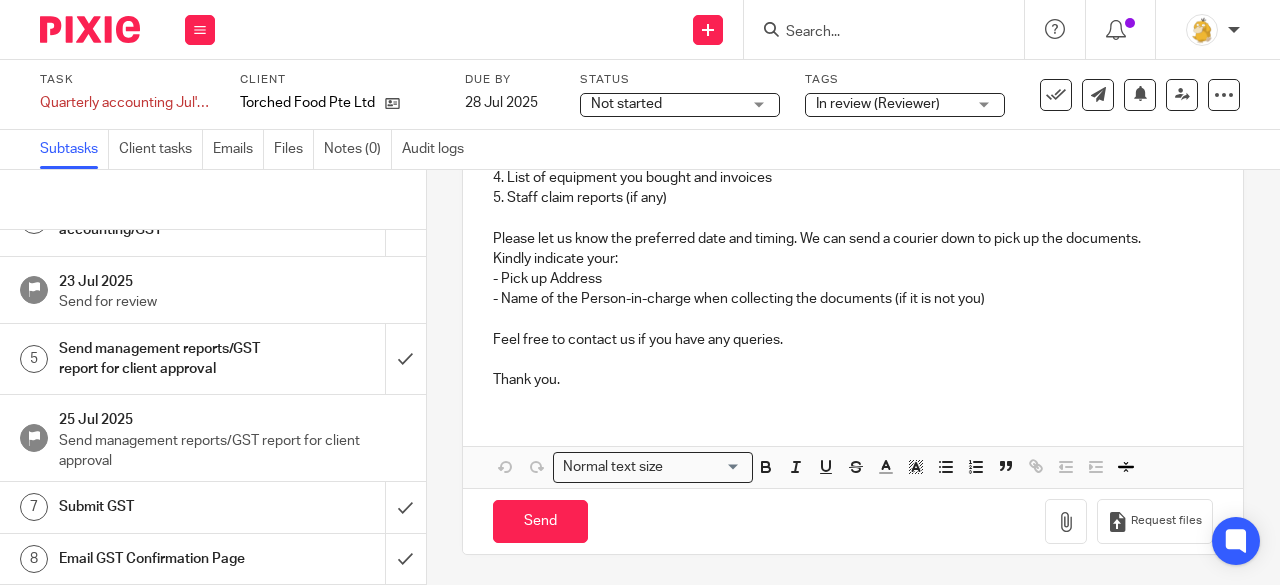 click on "Email GST Confirmation Page" at bounding box center [161, 559] 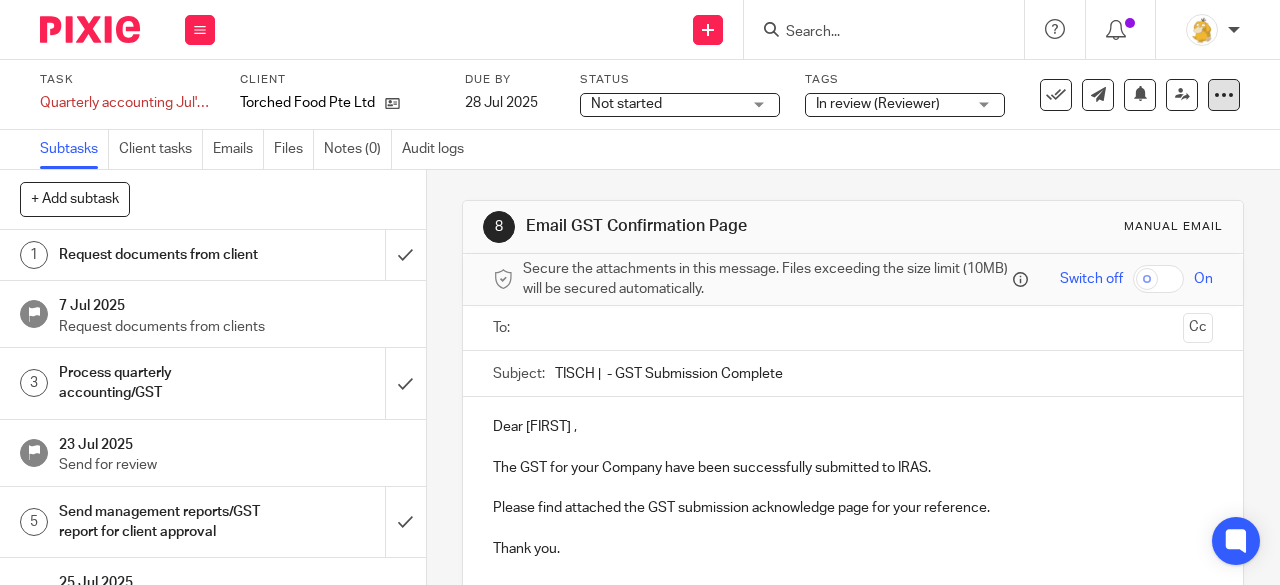 scroll, scrollTop: 0, scrollLeft: 0, axis: both 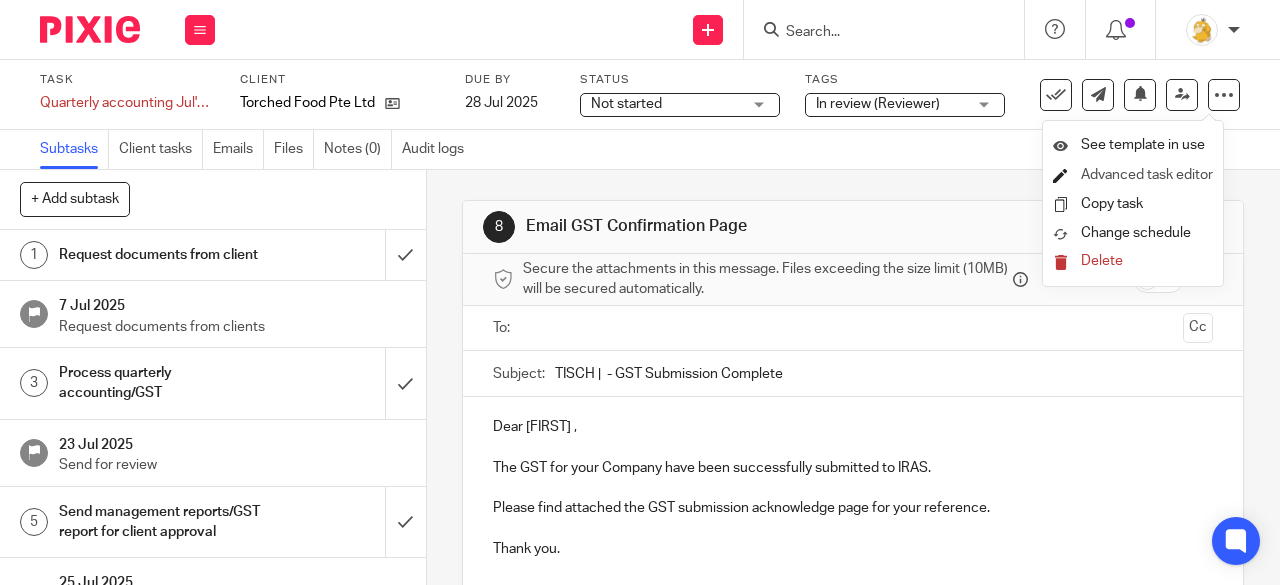 click on "Advanced task editor" at bounding box center (1147, 175) 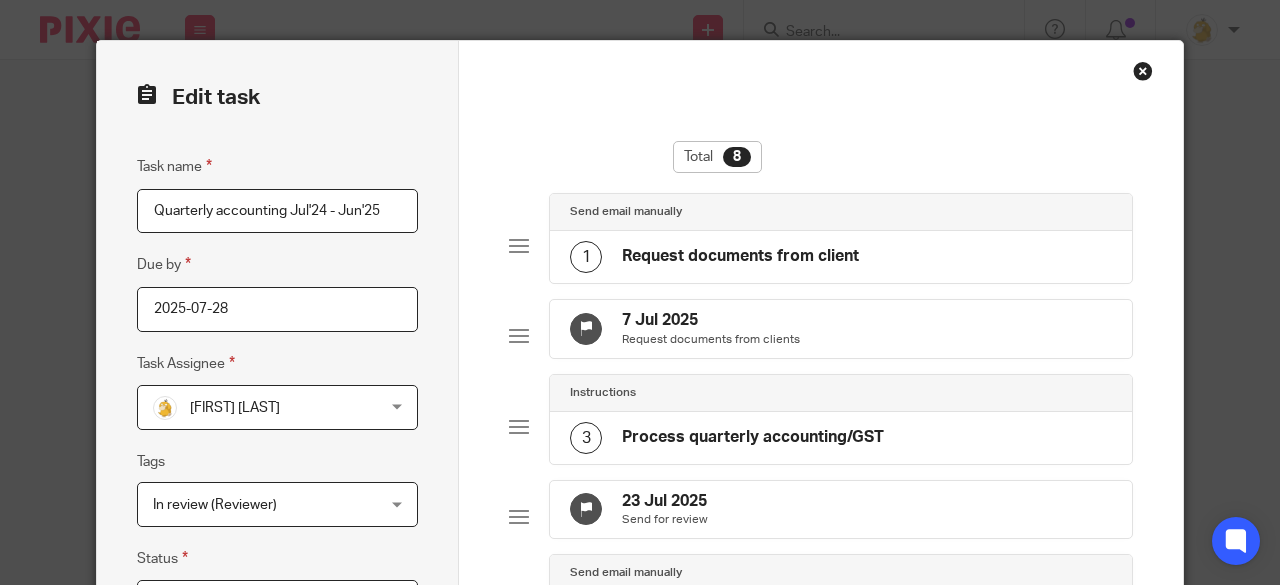 scroll, scrollTop: 0, scrollLeft: 0, axis: both 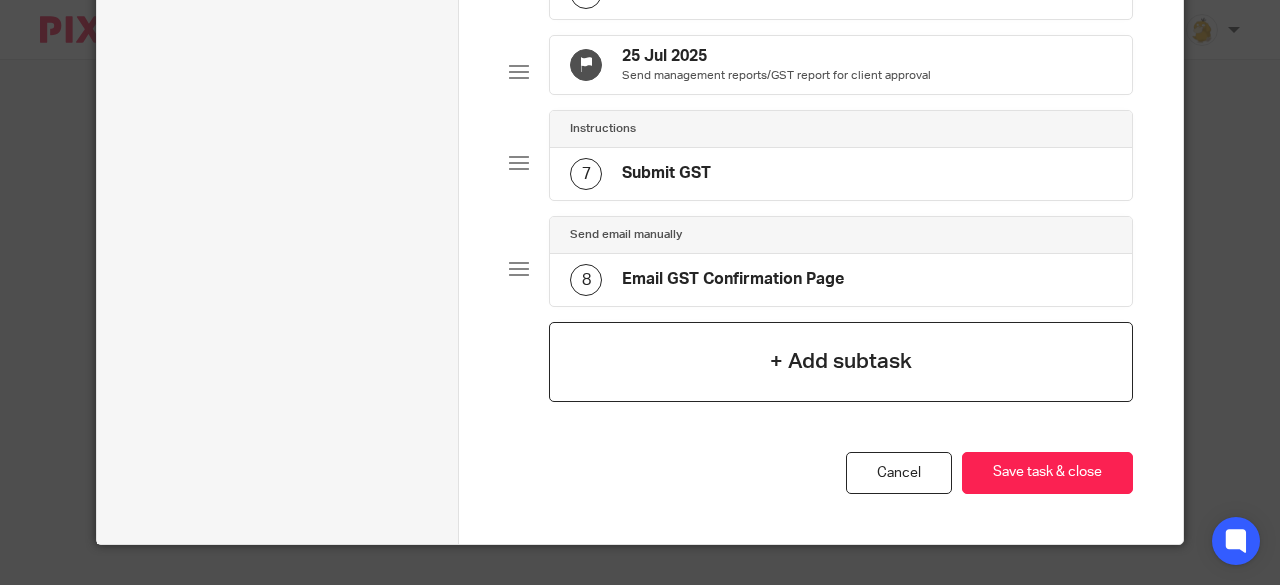 click on "+ Add subtask" 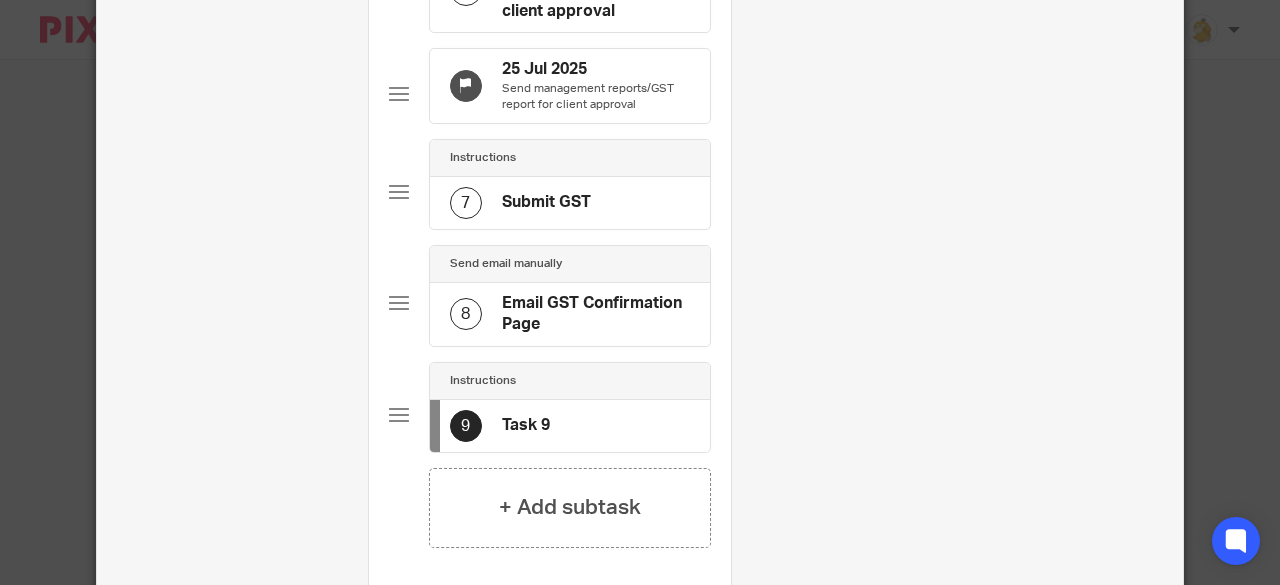 scroll, scrollTop: 0, scrollLeft: 0, axis: both 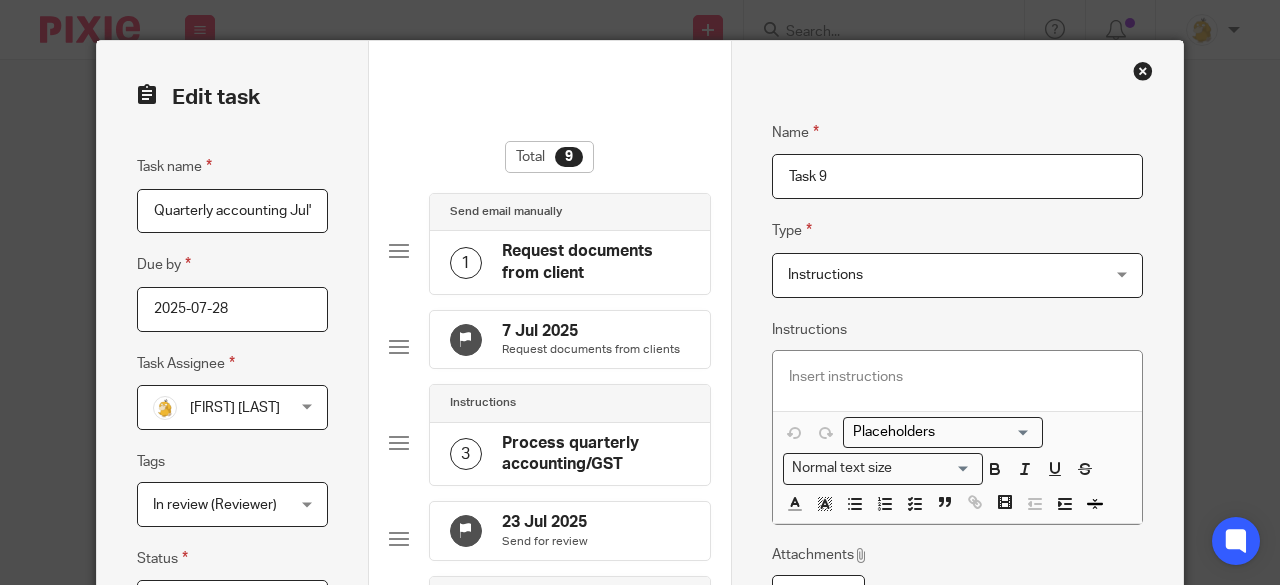 drag, startPoint x: 841, startPoint y: 175, endPoint x: 744, endPoint y: 157, distance: 98.65597 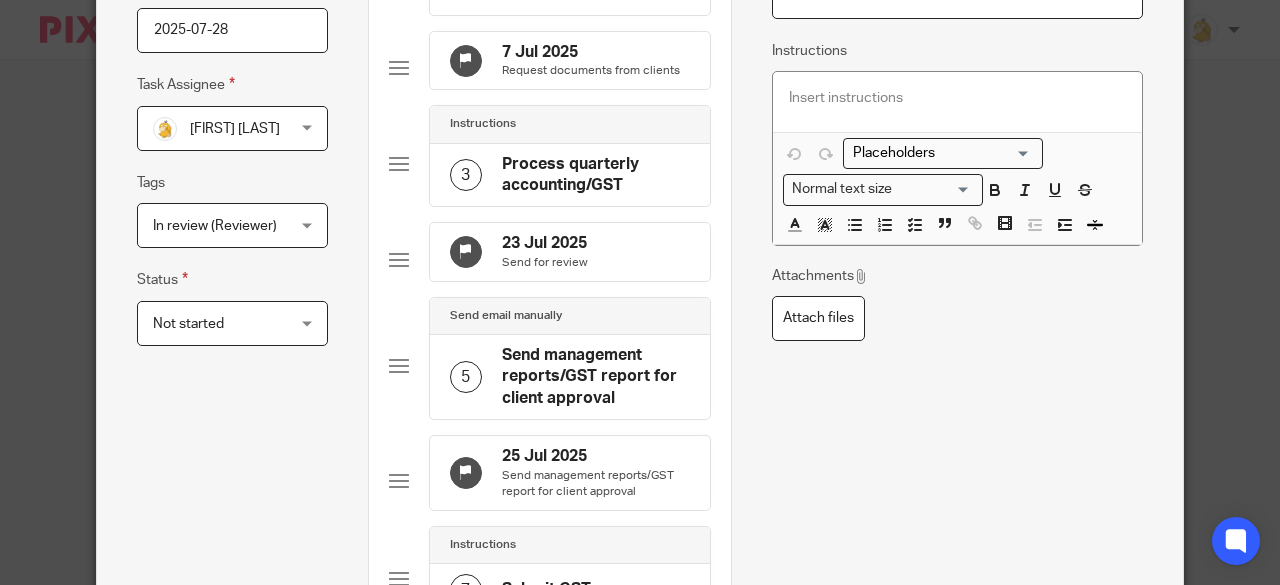 scroll, scrollTop: 200, scrollLeft: 0, axis: vertical 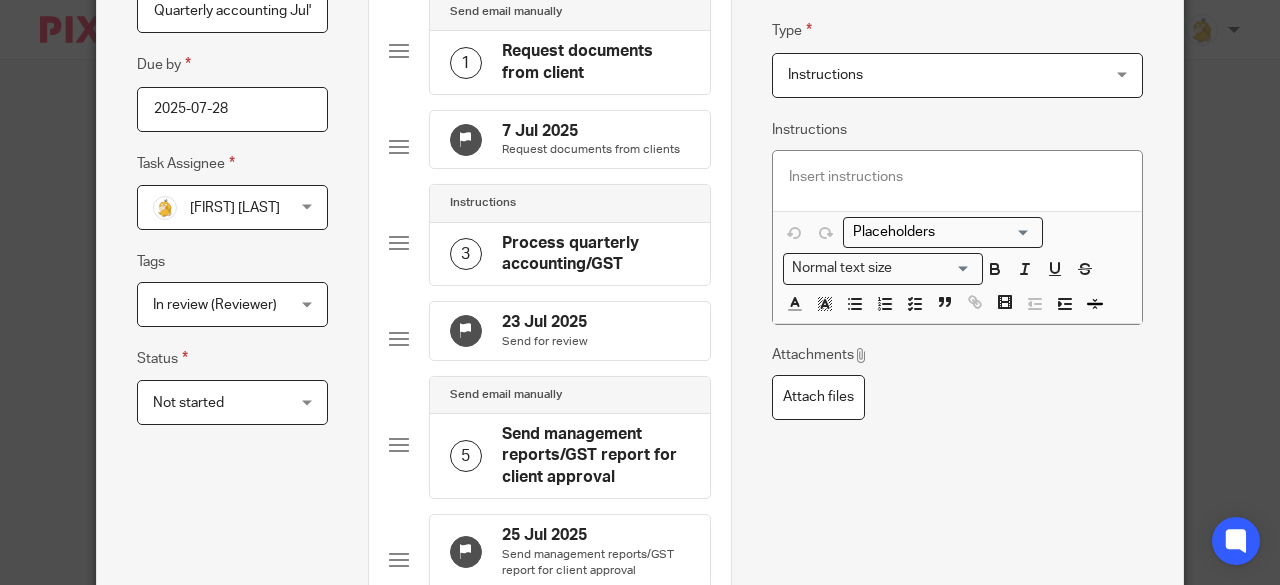 type on "Review comments: 8/8/25" 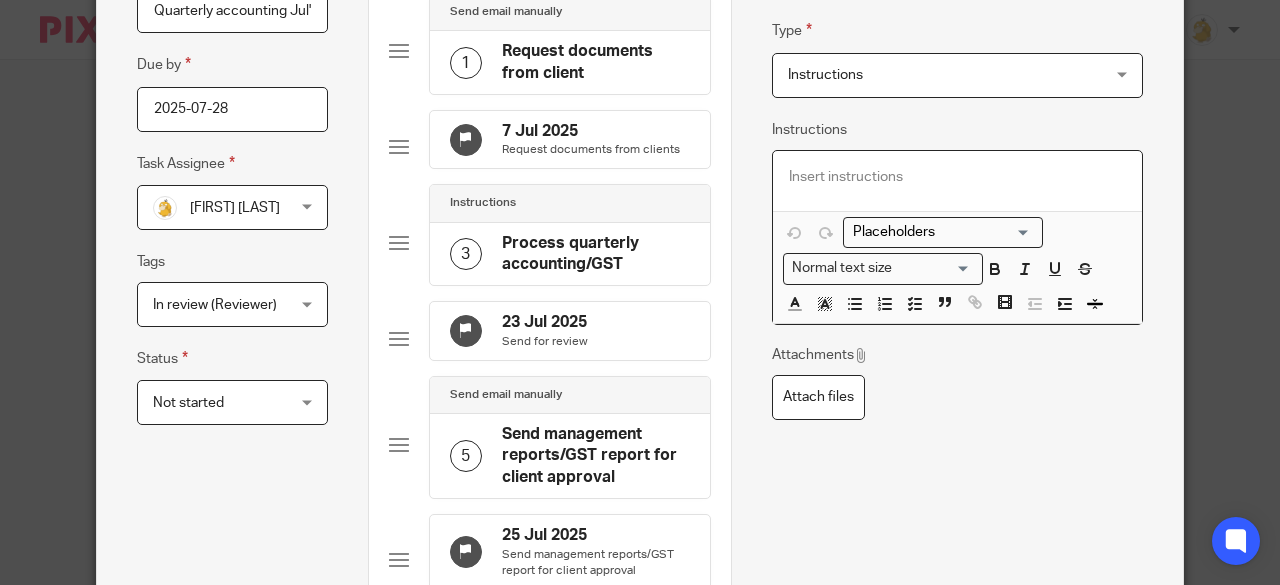 type 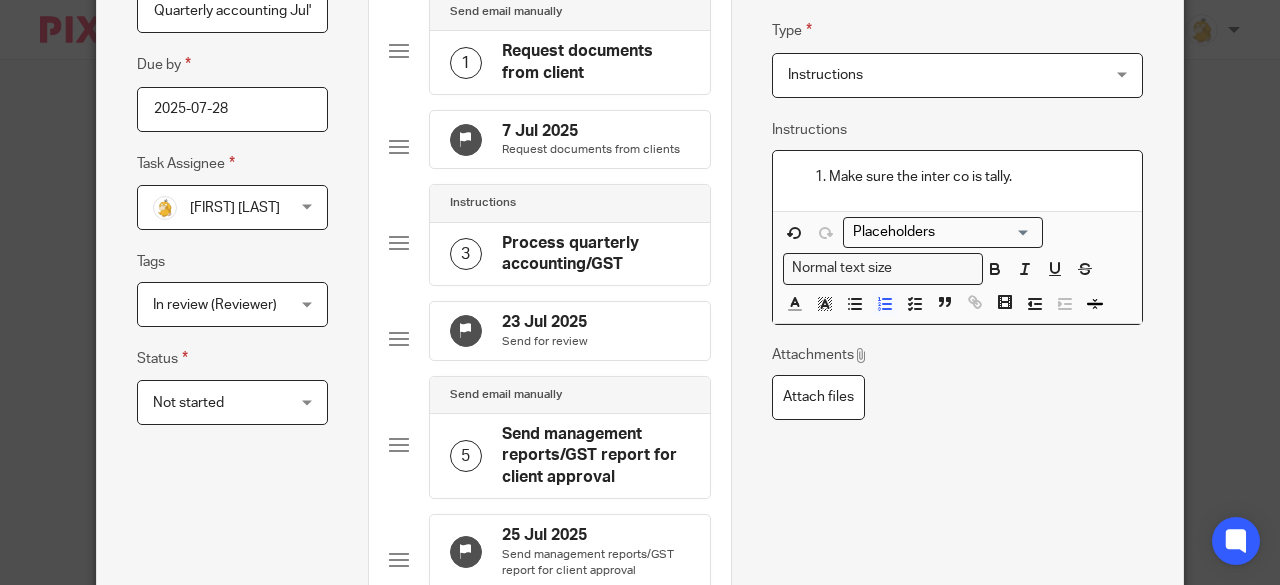 click on "Make sure the inter co is tally." at bounding box center [978, 177] 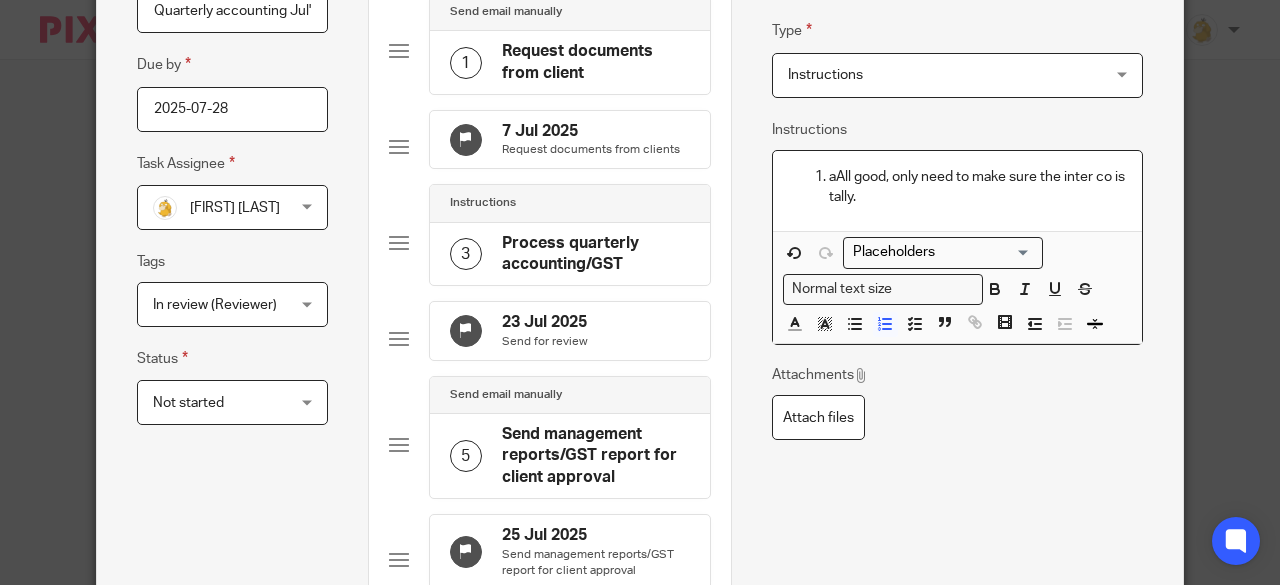 click on "aAll good, only need to make sure the inter co is tally." at bounding box center (958, 191) 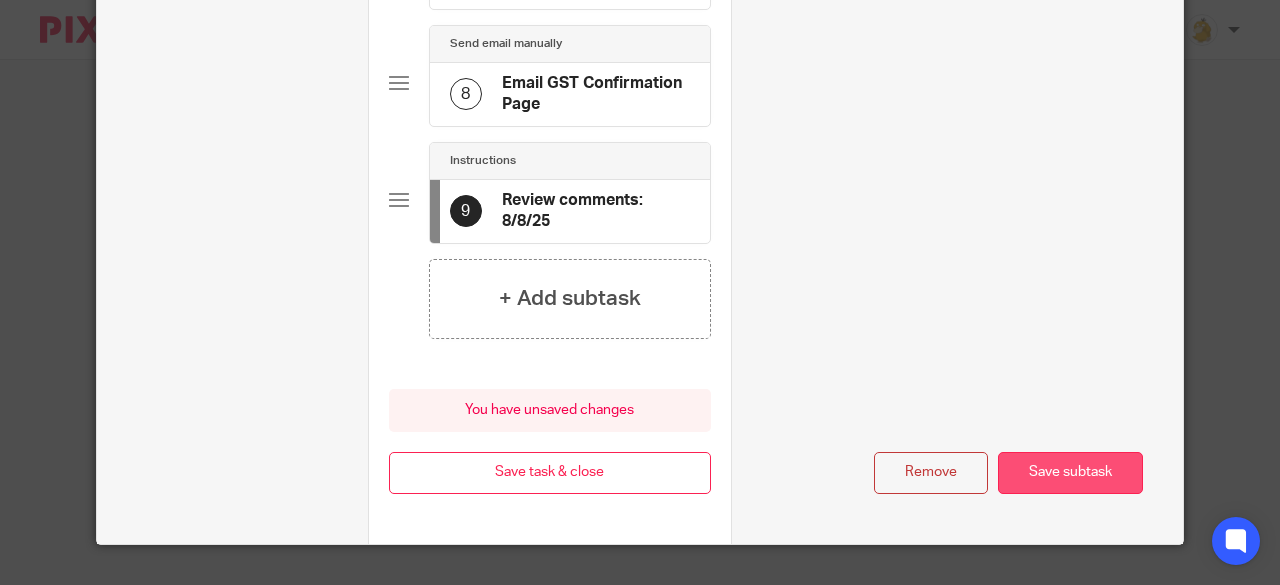 click on "Save subtask" at bounding box center [1070, 473] 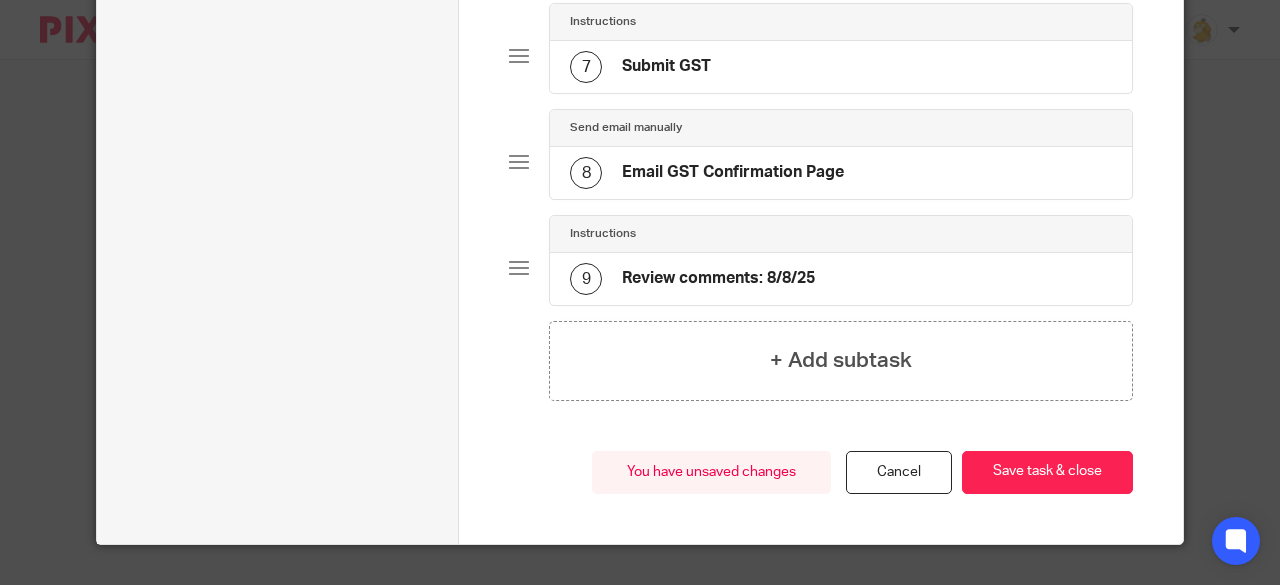 scroll, scrollTop: 770, scrollLeft: 0, axis: vertical 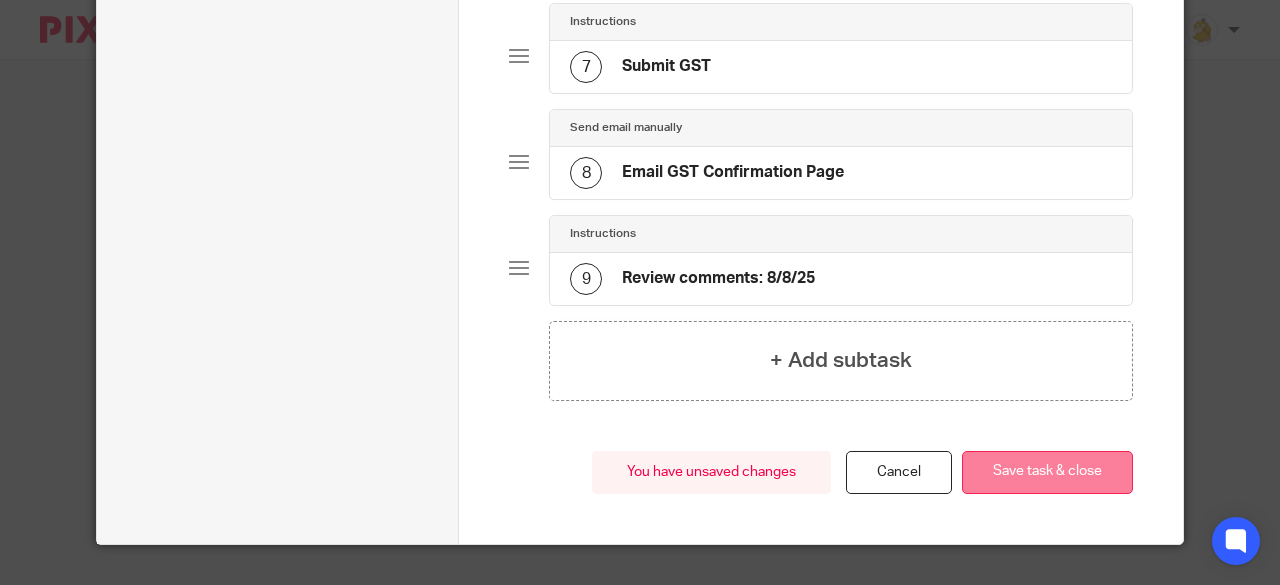 click on "Save task & close" at bounding box center [1047, 472] 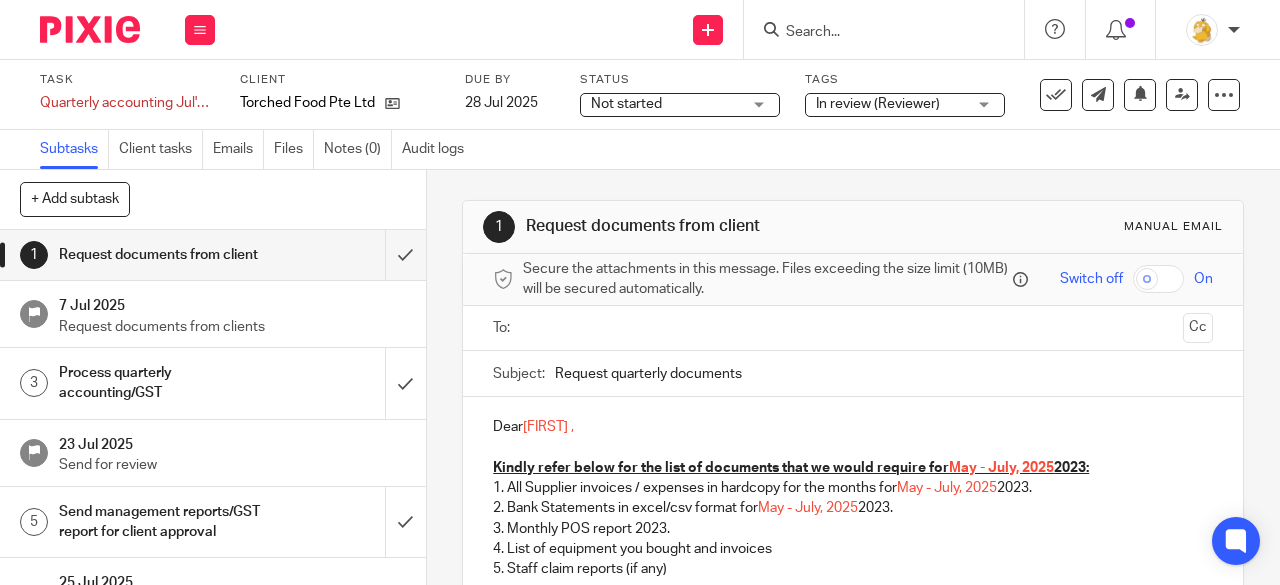 scroll, scrollTop: 0, scrollLeft: 0, axis: both 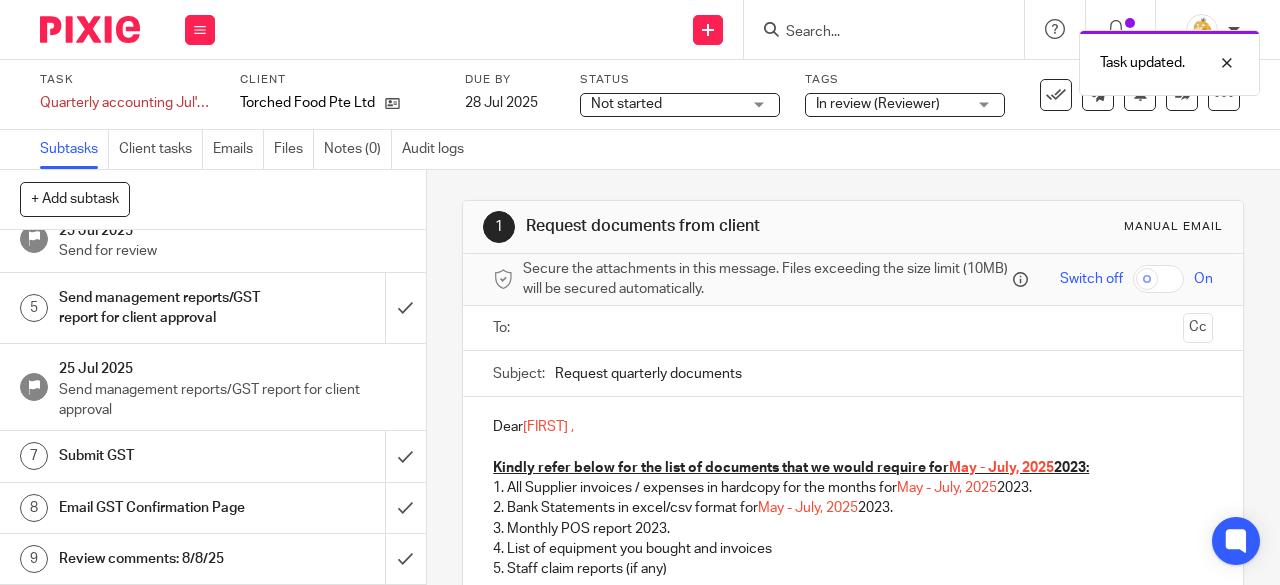 click on "Review comments: 8/8/25" at bounding box center (161, 559) 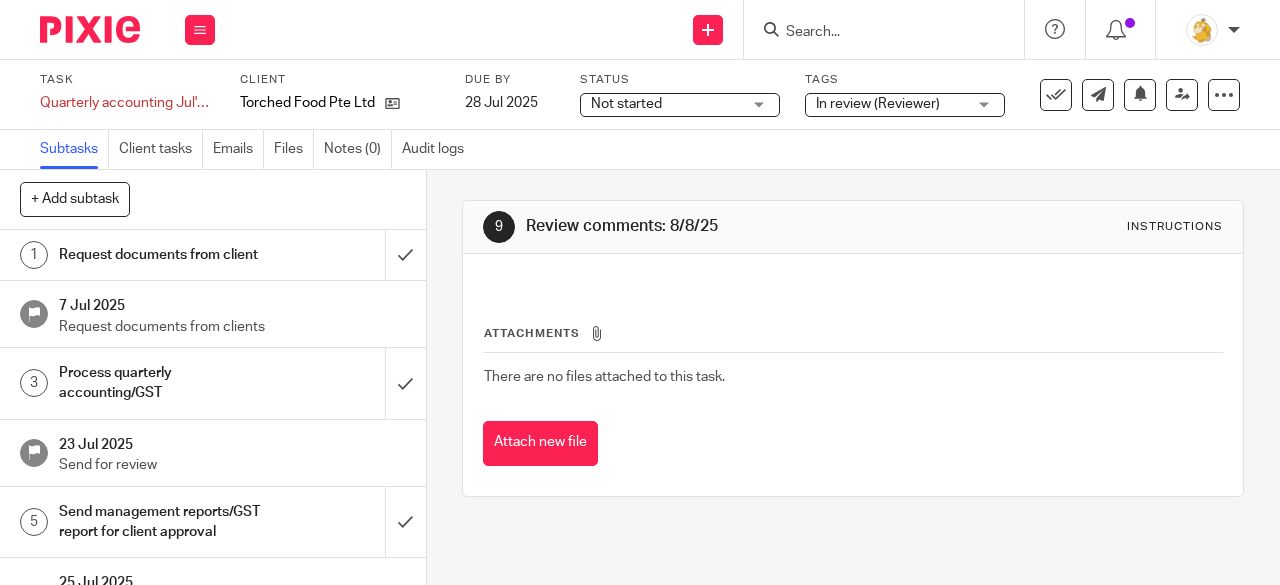 scroll, scrollTop: 0, scrollLeft: 0, axis: both 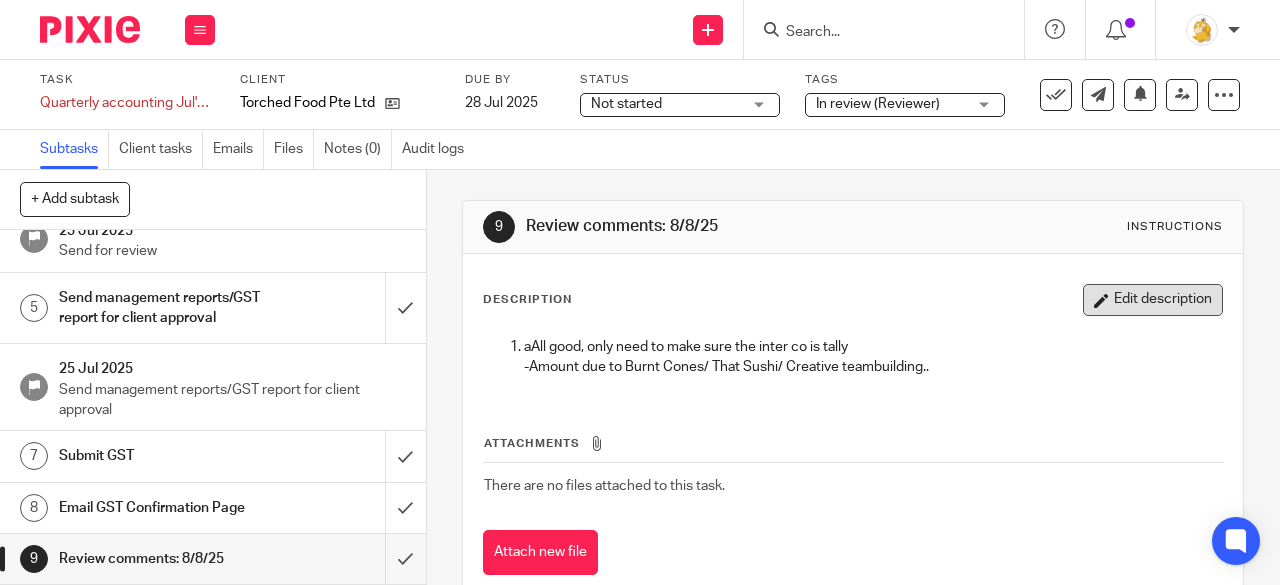 click on "Edit description" at bounding box center [1153, 300] 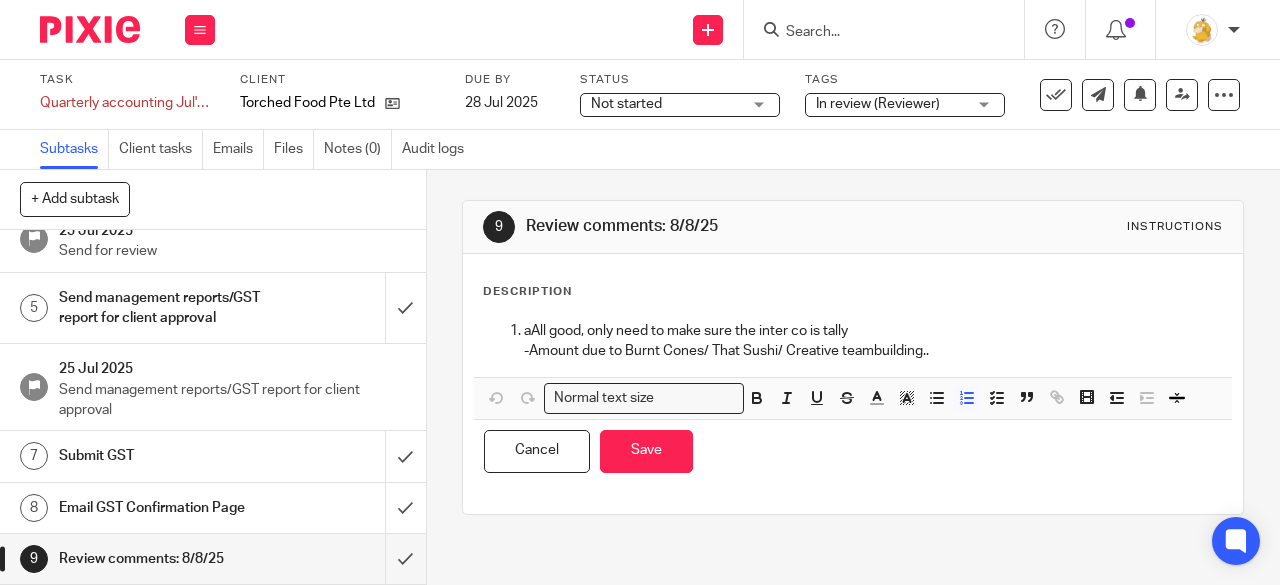 click on "aAll good, only need to make sure the inter co is tally" at bounding box center [873, 331] 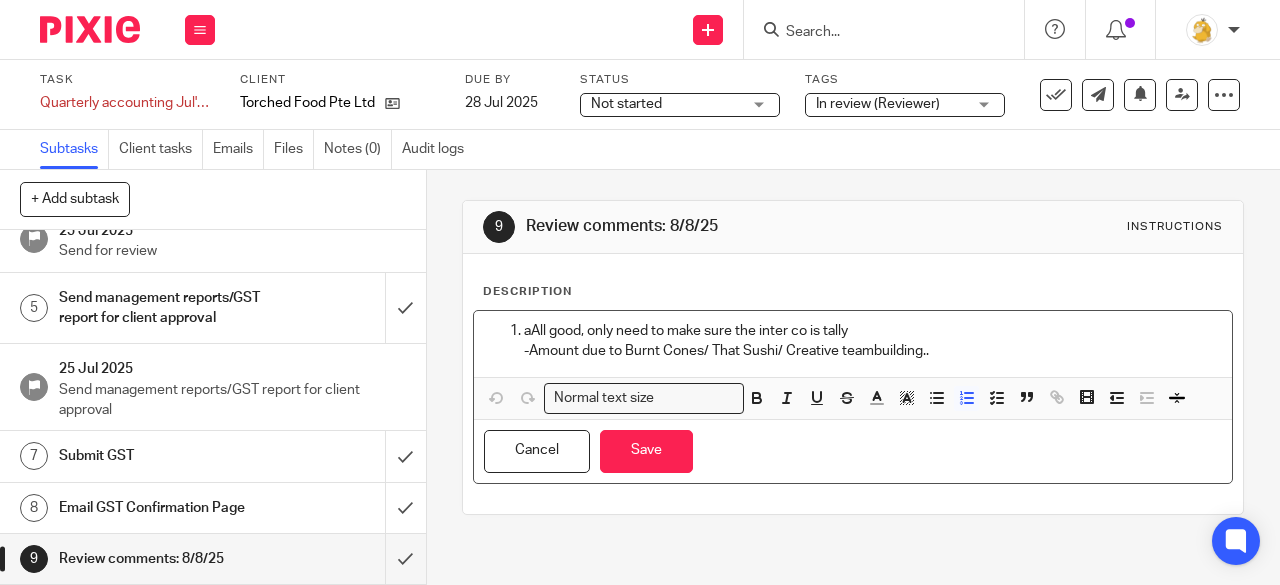 type 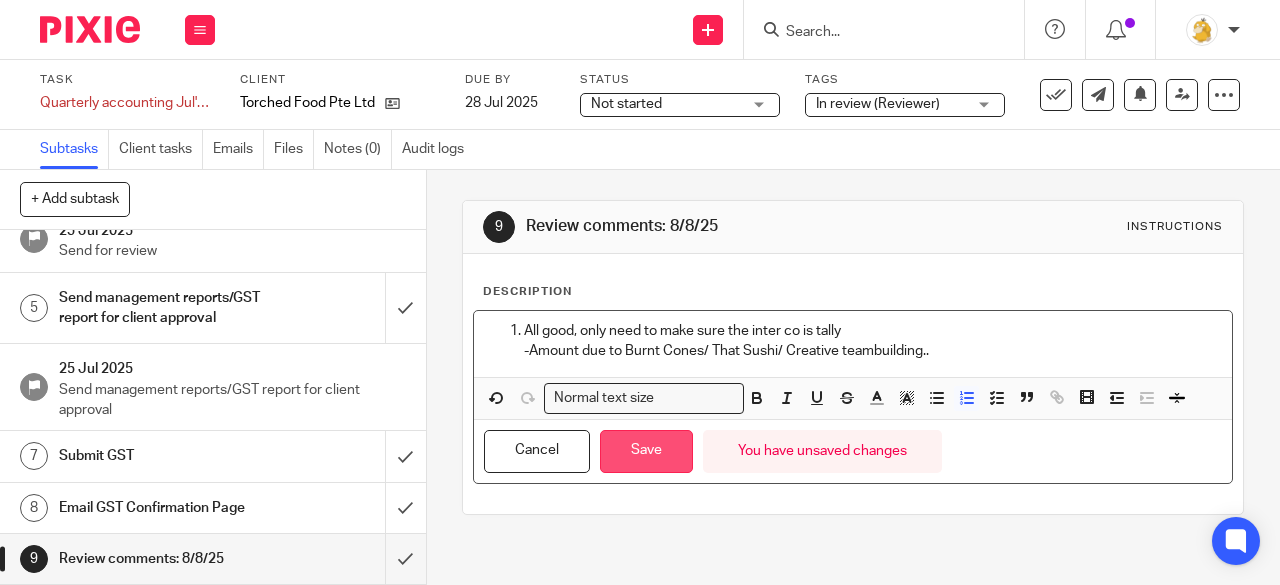 click on "Save" at bounding box center (646, 451) 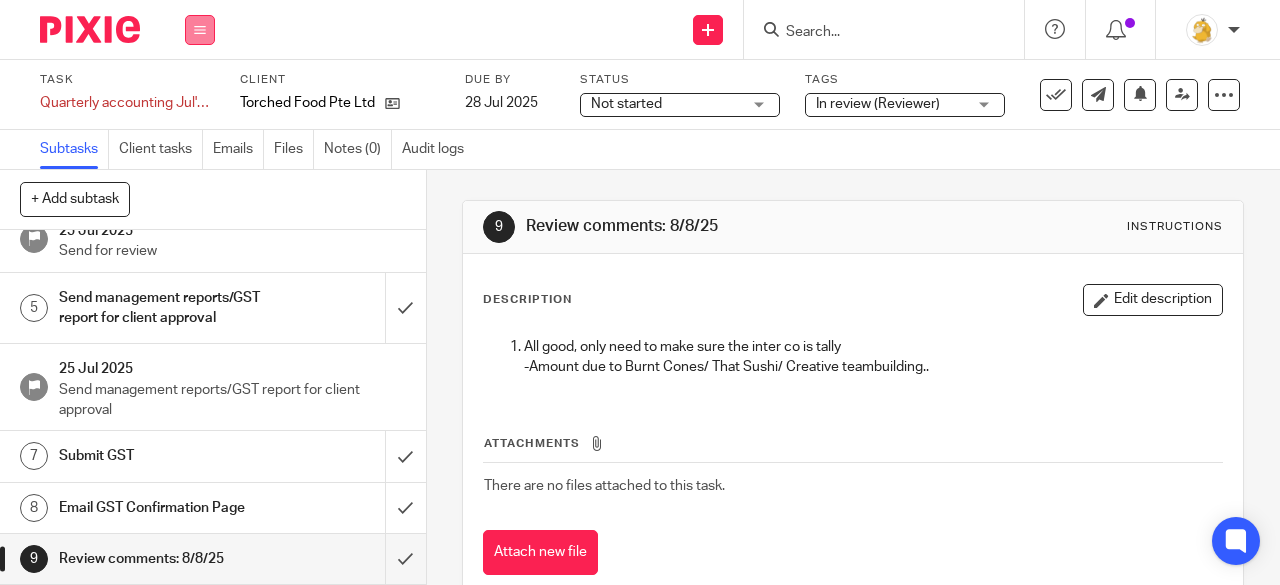 click at bounding box center (200, 30) 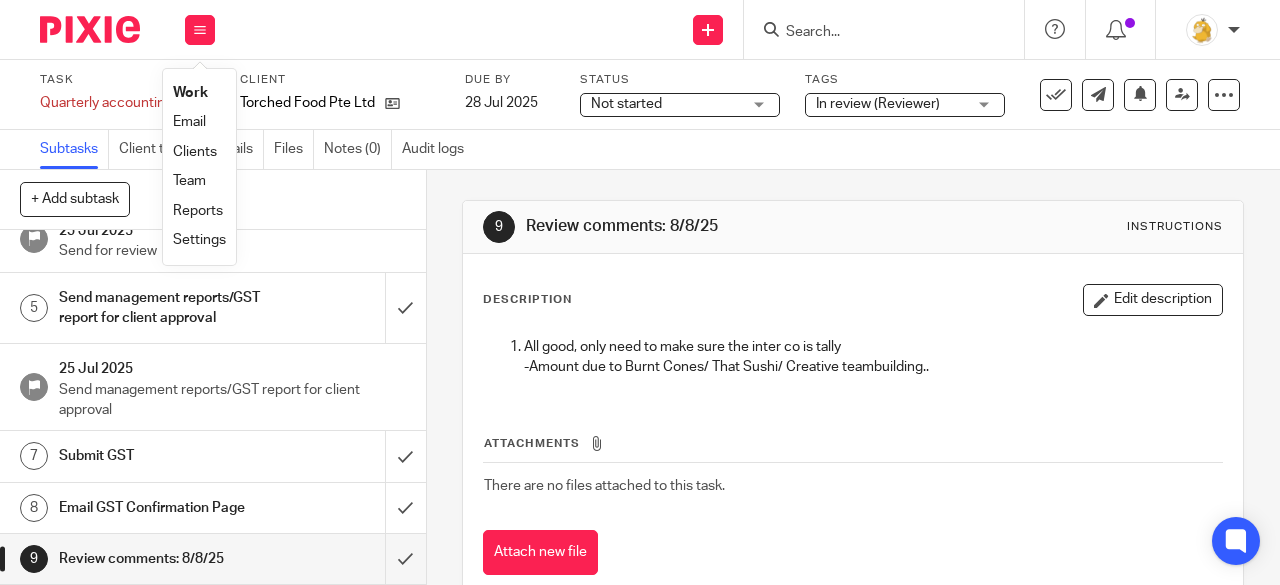 click on "Work" at bounding box center (190, 93) 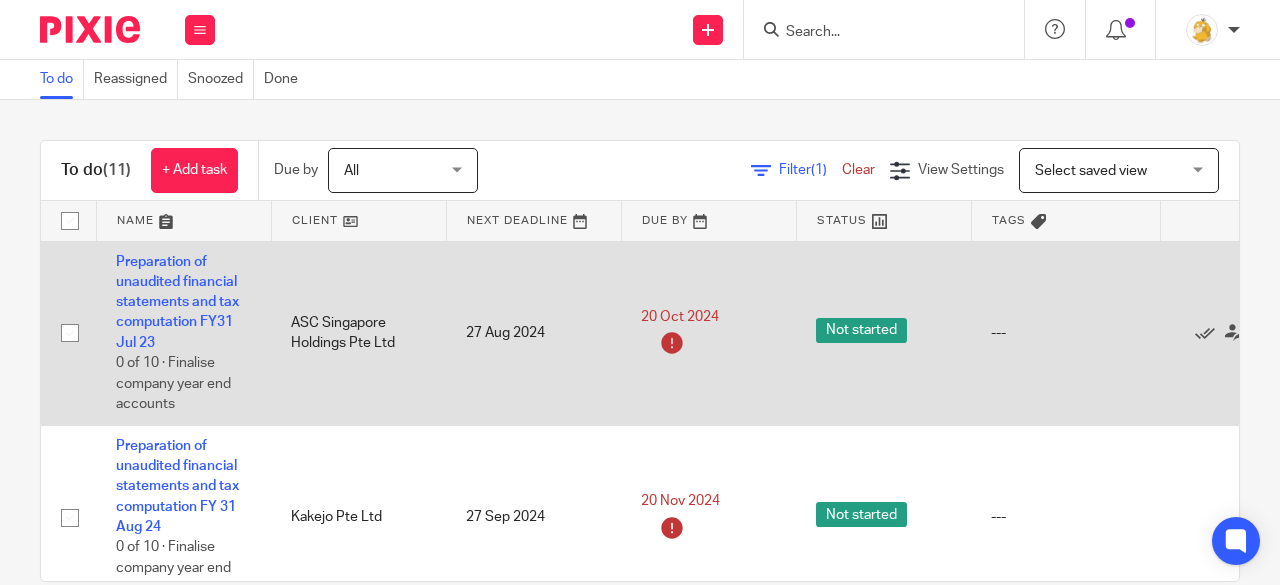 scroll, scrollTop: 0, scrollLeft: 0, axis: both 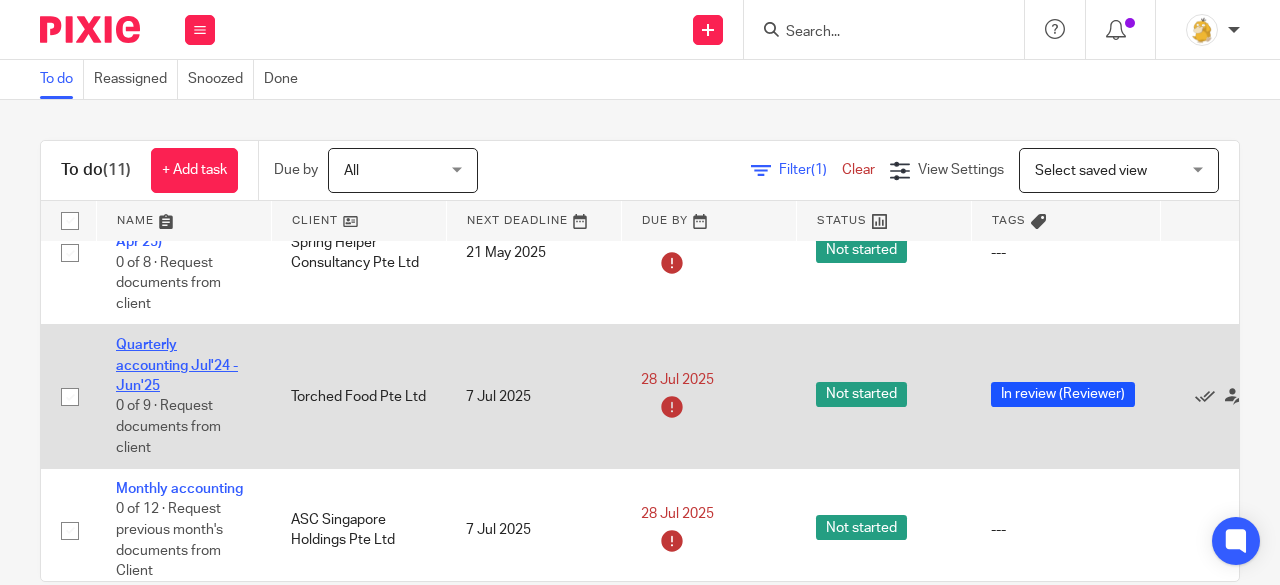 click on "Quarterly accounting Jul'24 - Jun'25" at bounding box center (177, 365) 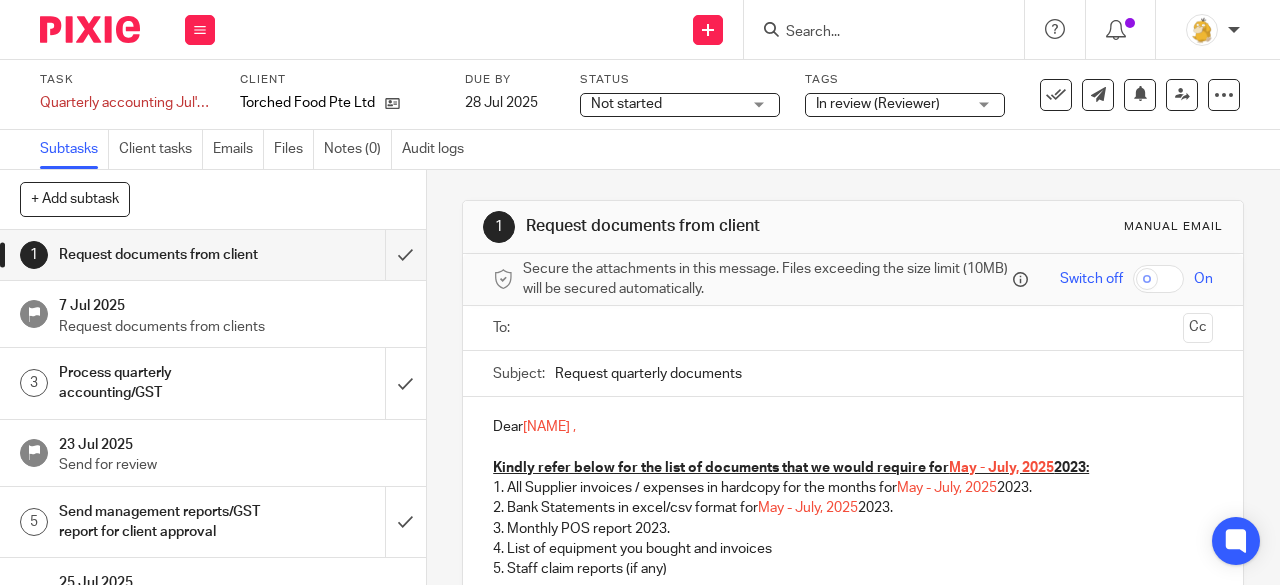 scroll, scrollTop: 0, scrollLeft: 0, axis: both 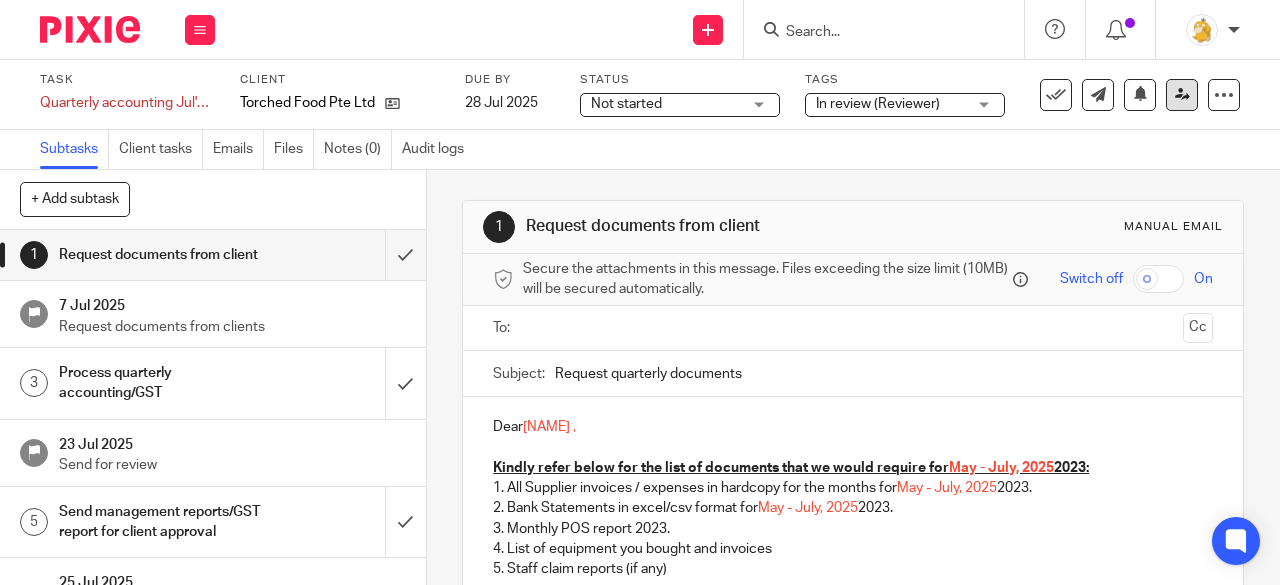 click at bounding box center (1182, 94) 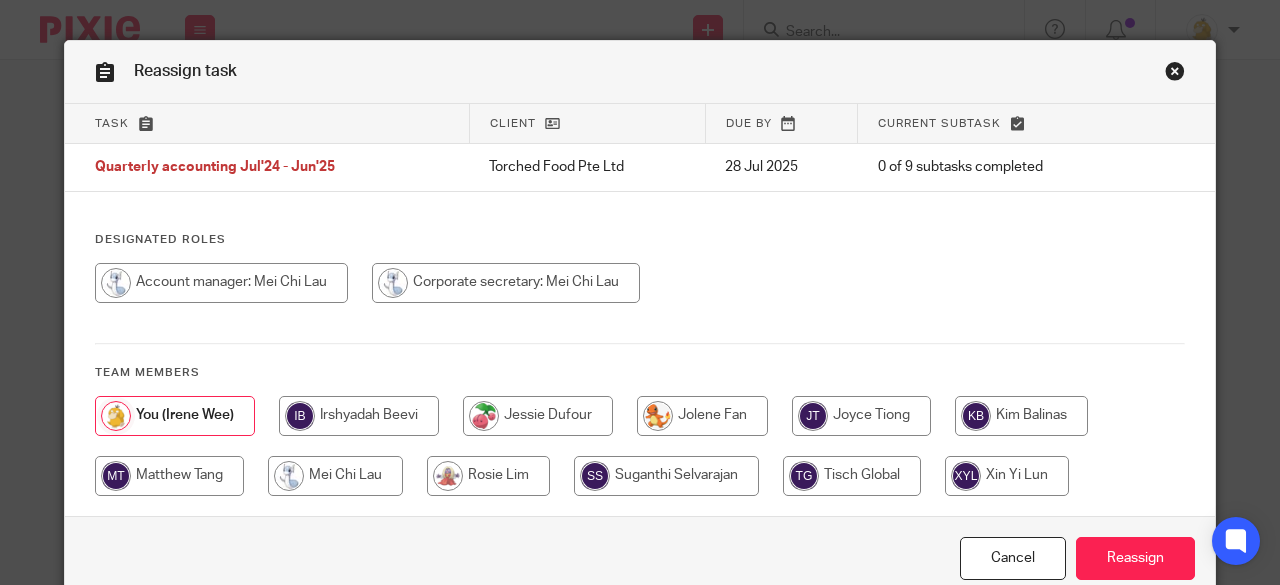 scroll, scrollTop: 0, scrollLeft: 0, axis: both 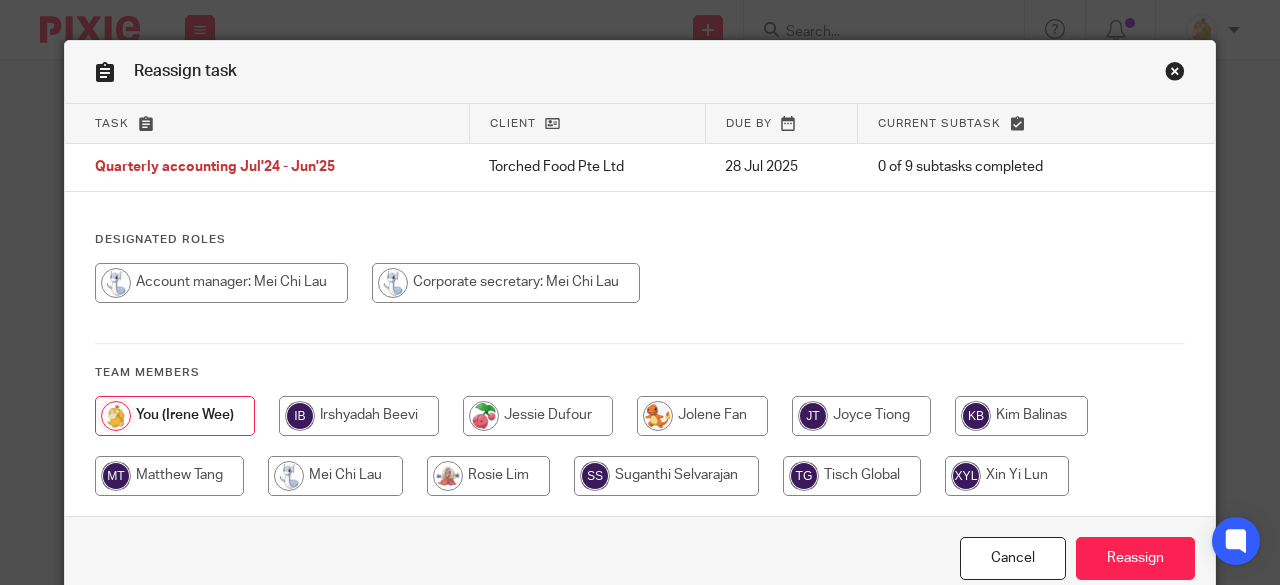 click at bounding box center (221, 283) 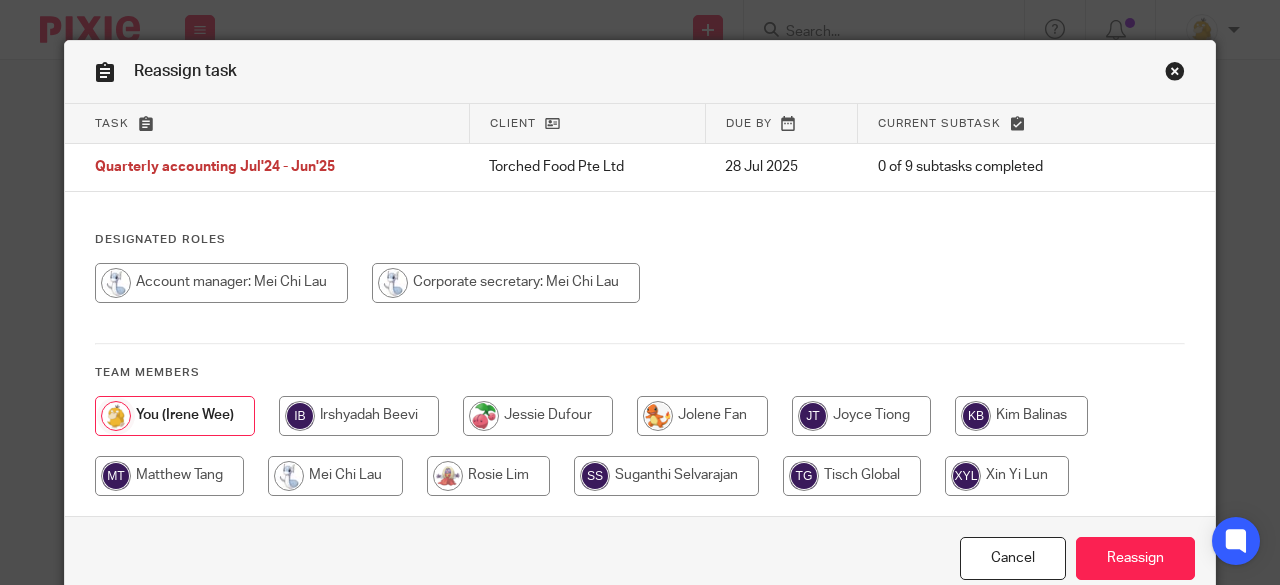 radio on "true" 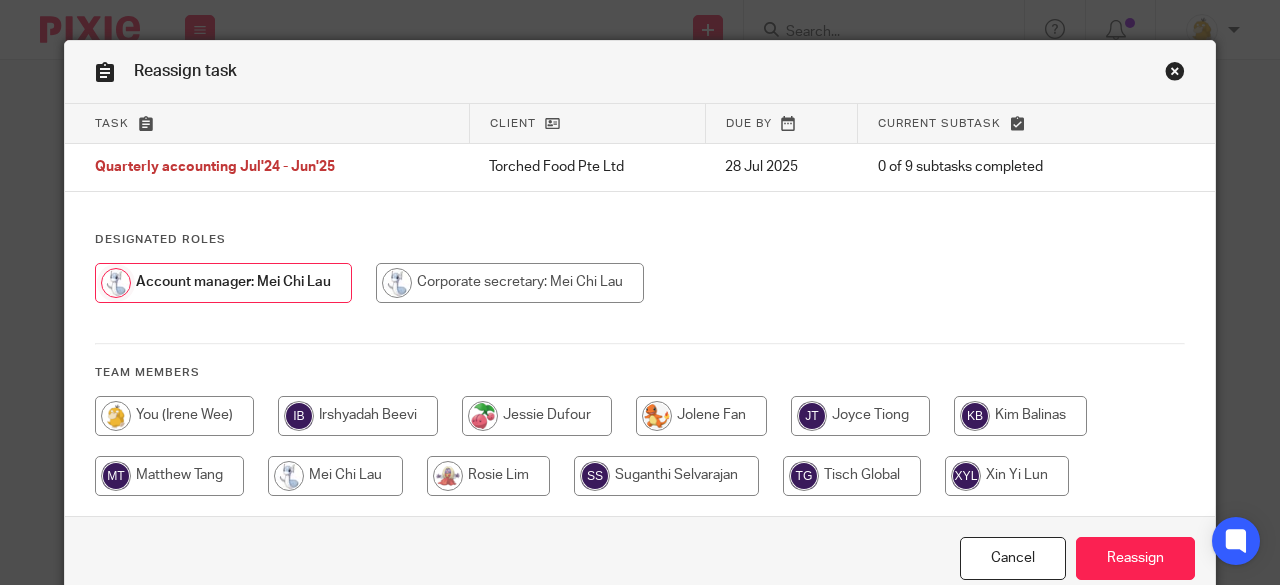 scroll, scrollTop: 54, scrollLeft: 0, axis: vertical 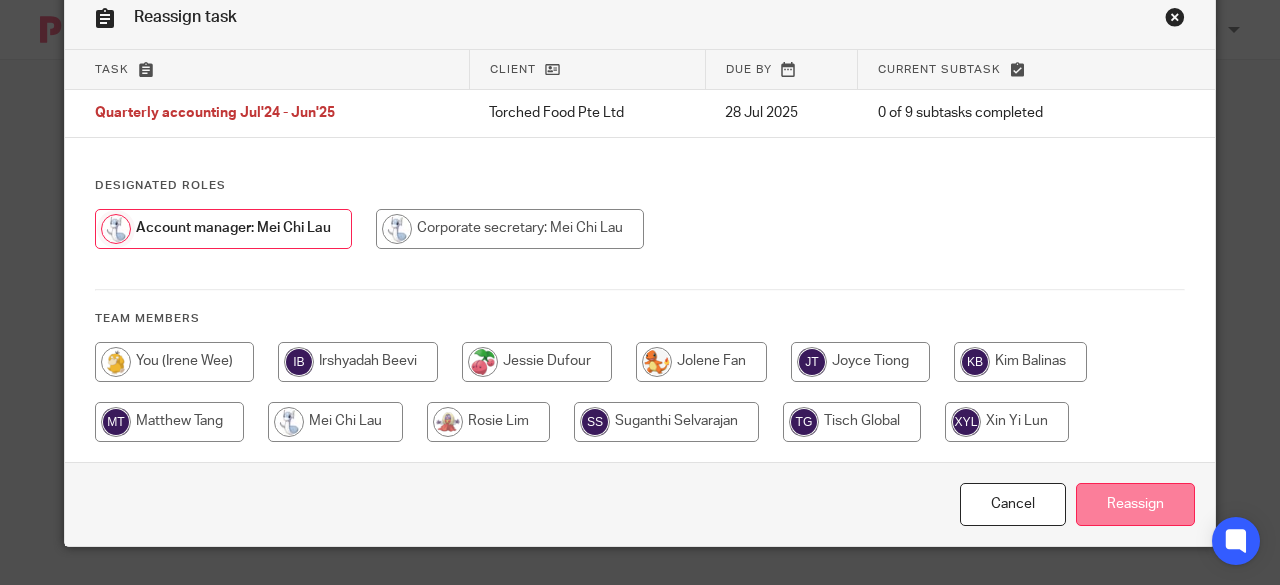 click on "Reassign" at bounding box center [1135, 504] 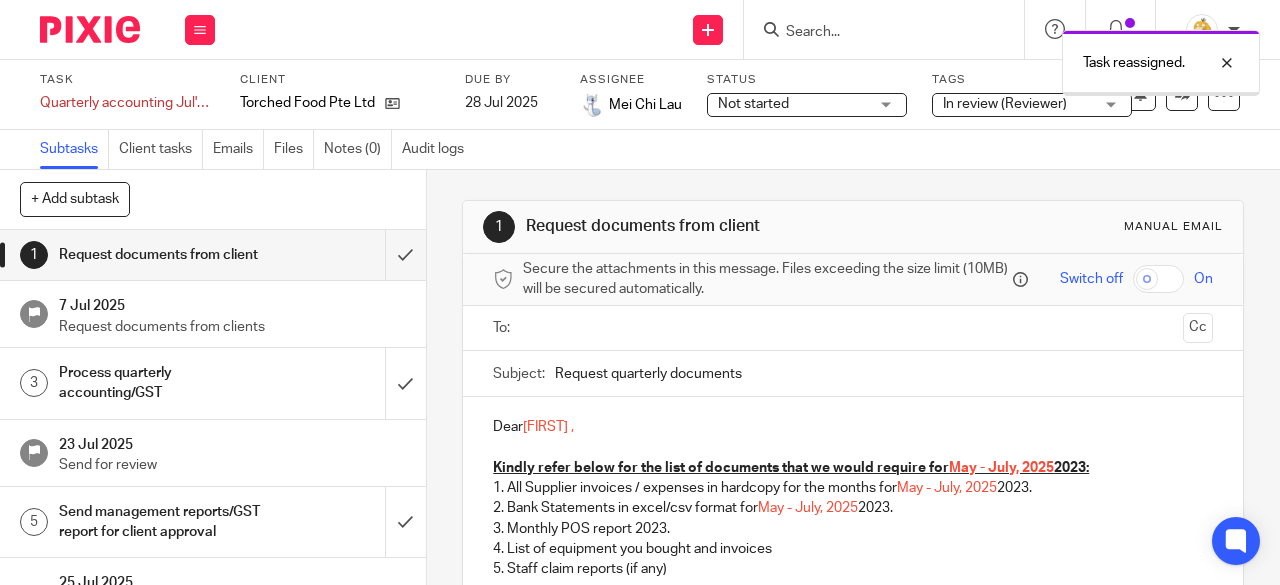 scroll, scrollTop: 0, scrollLeft: 0, axis: both 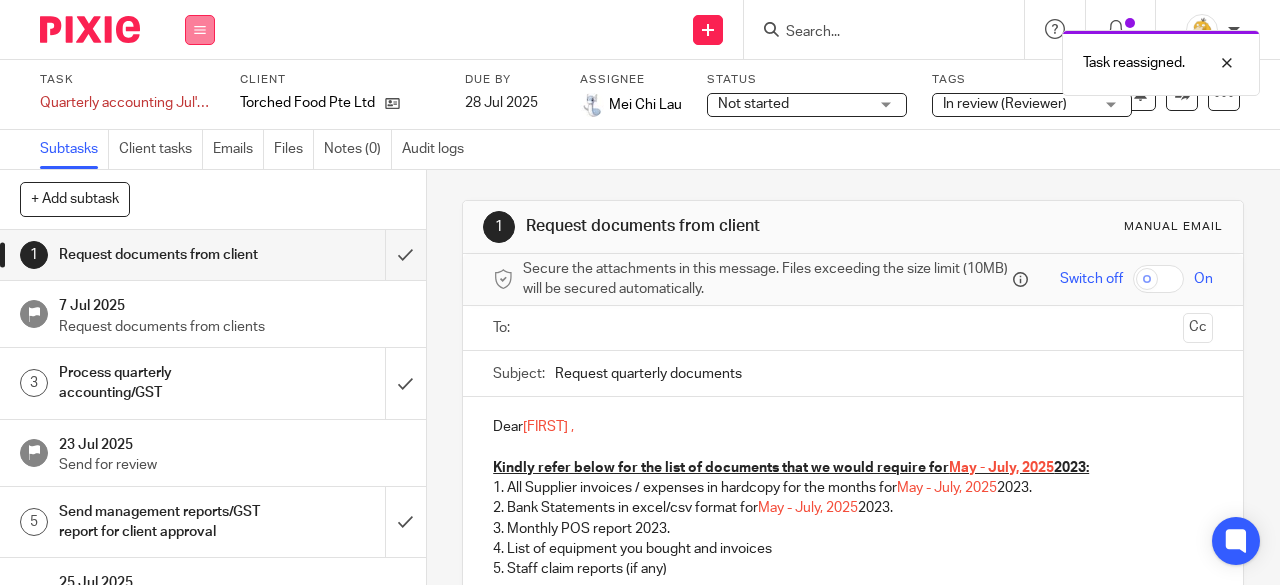 click at bounding box center (200, 30) 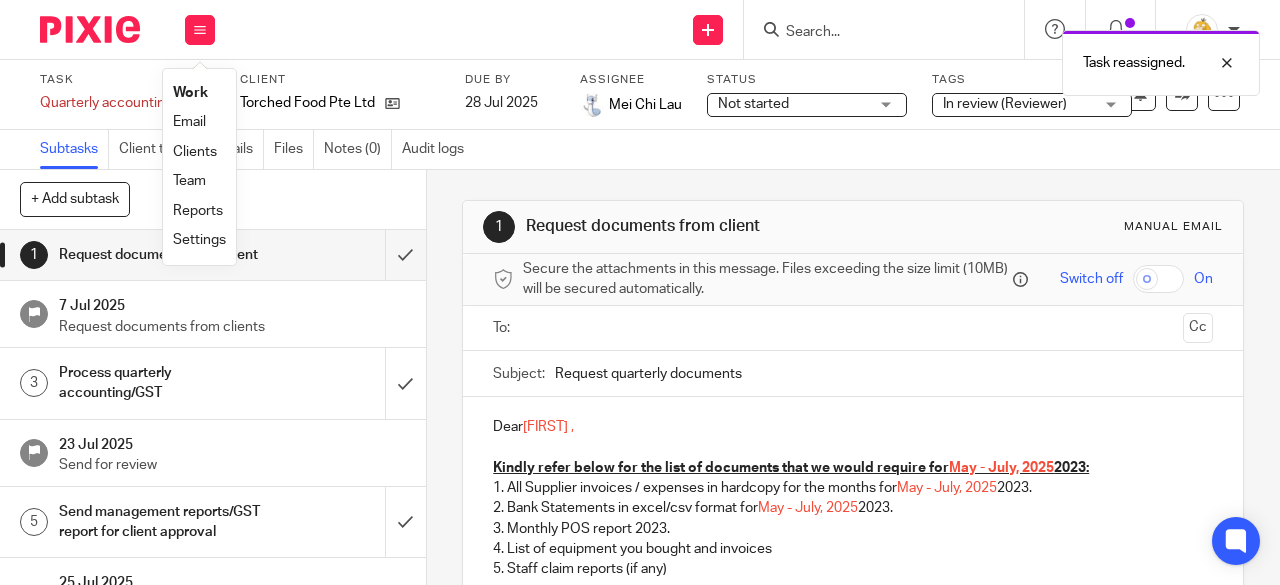 click on "Work" at bounding box center (190, 93) 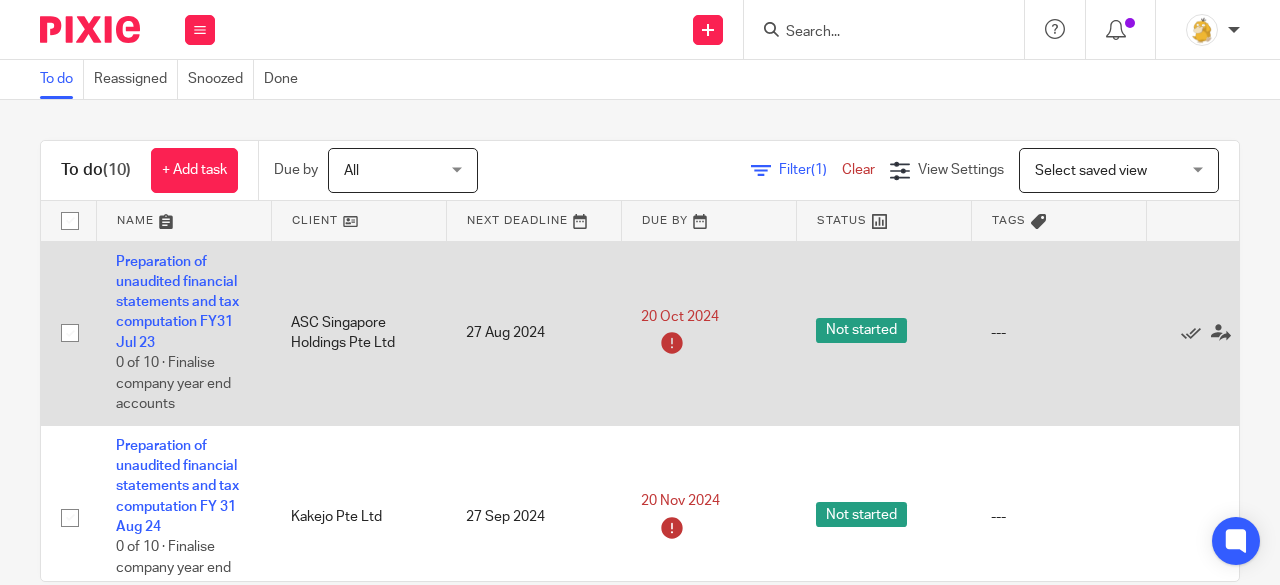 scroll, scrollTop: 0, scrollLeft: 0, axis: both 